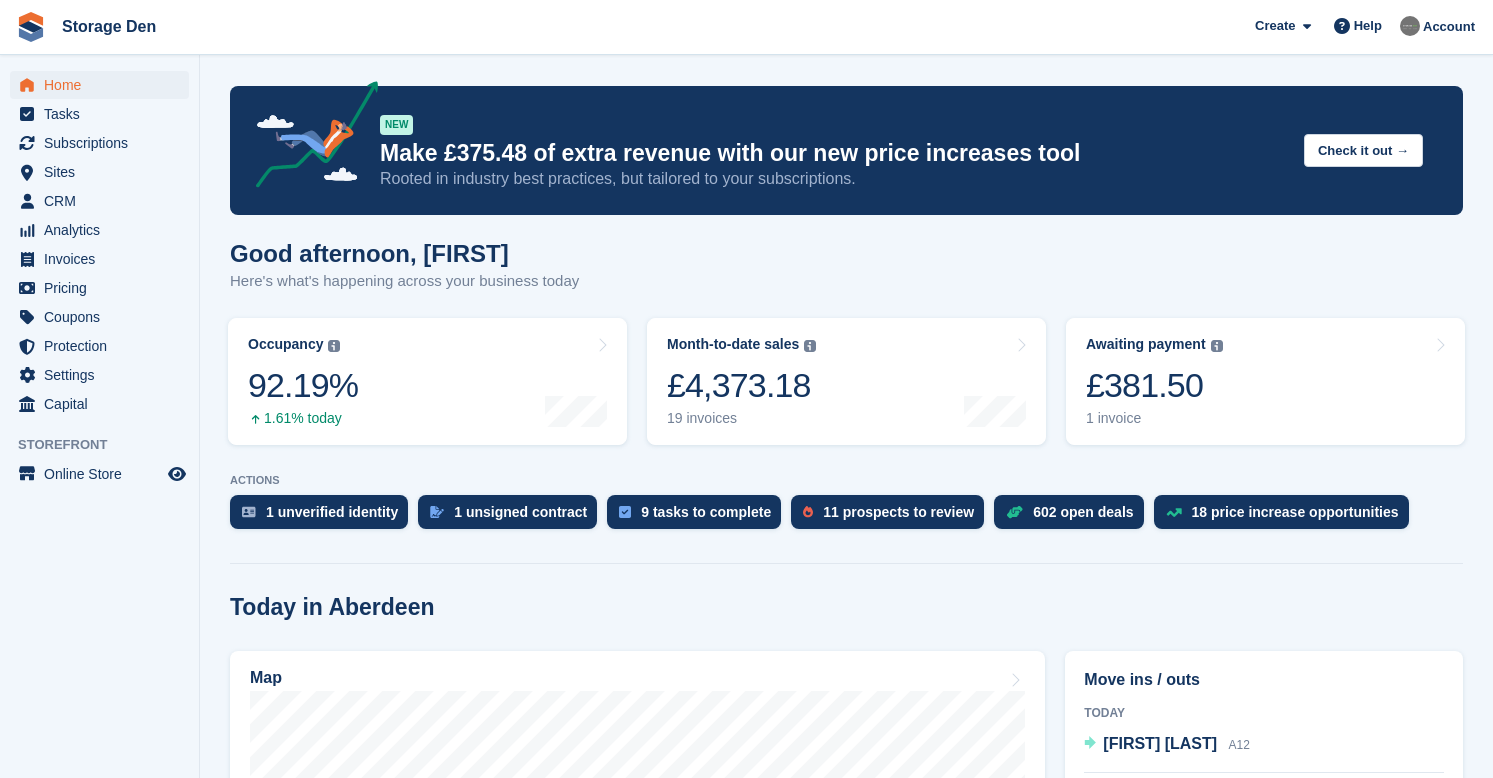 scroll, scrollTop: 0, scrollLeft: 0, axis: both 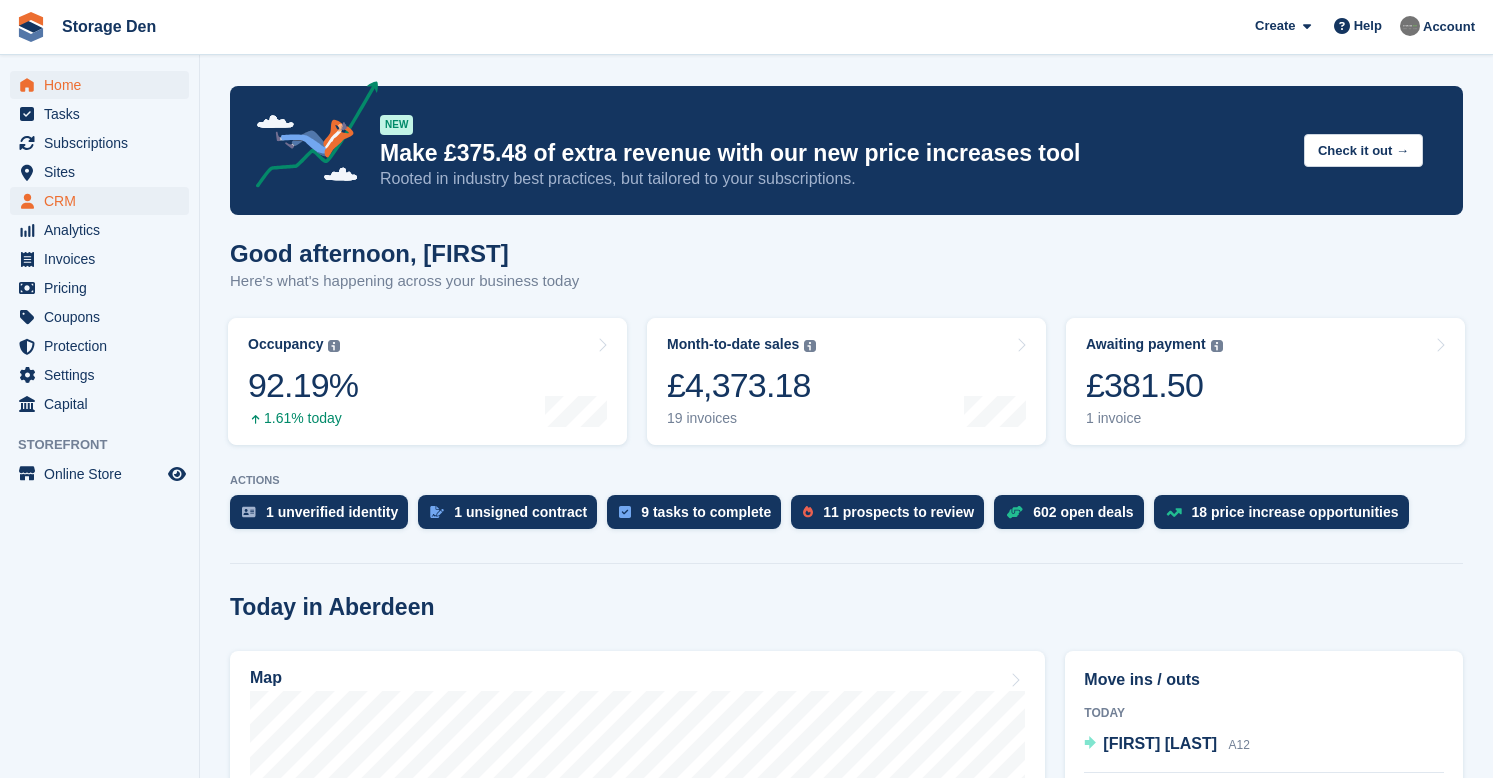 click on "CRM" at bounding box center (104, 201) 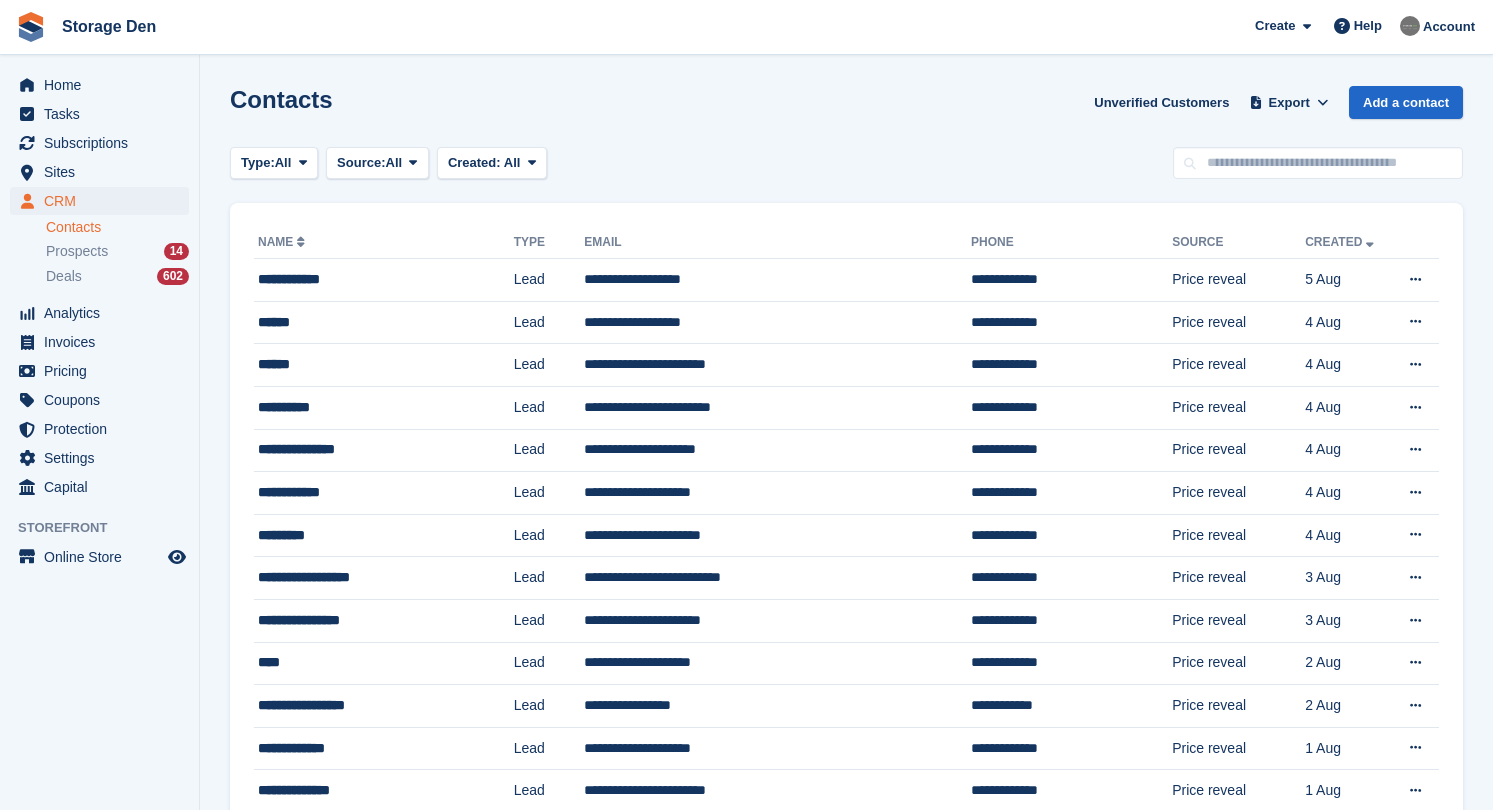 scroll, scrollTop: 0, scrollLeft: 0, axis: both 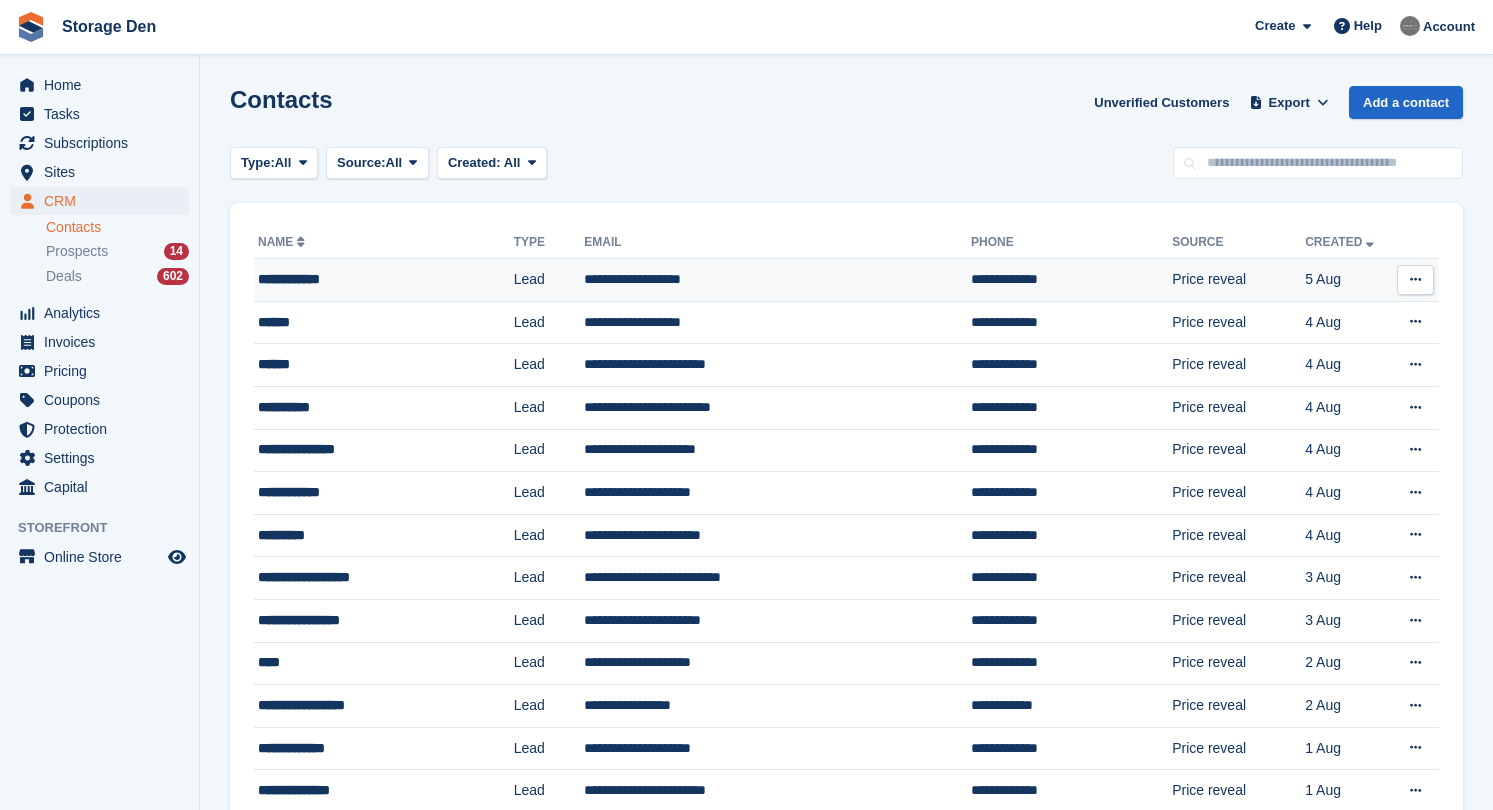 click on "**********" at bounding box center (367, 279) 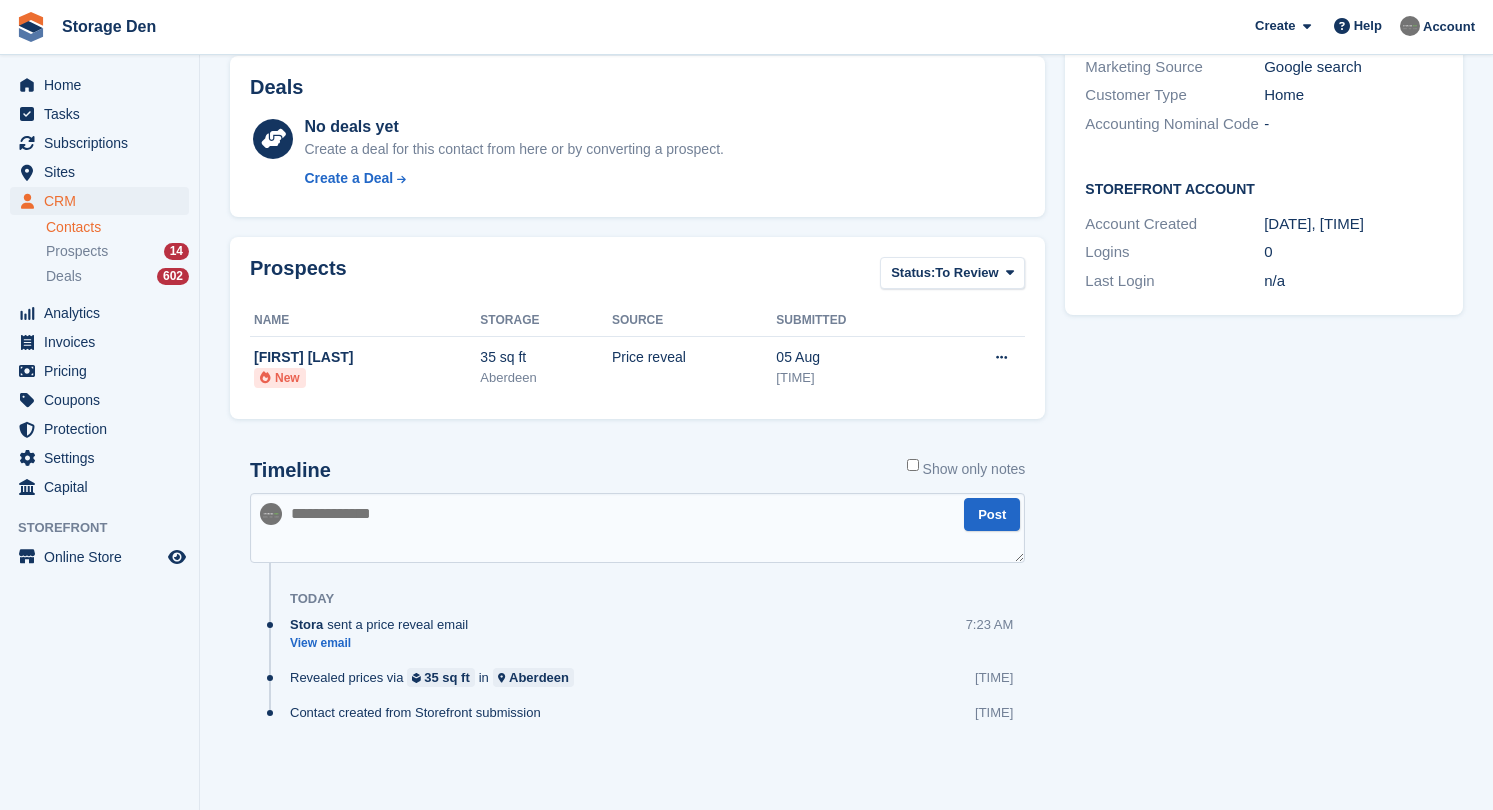 scroll, scrollTop: 462, scrollLeft: 0, axis: vertical 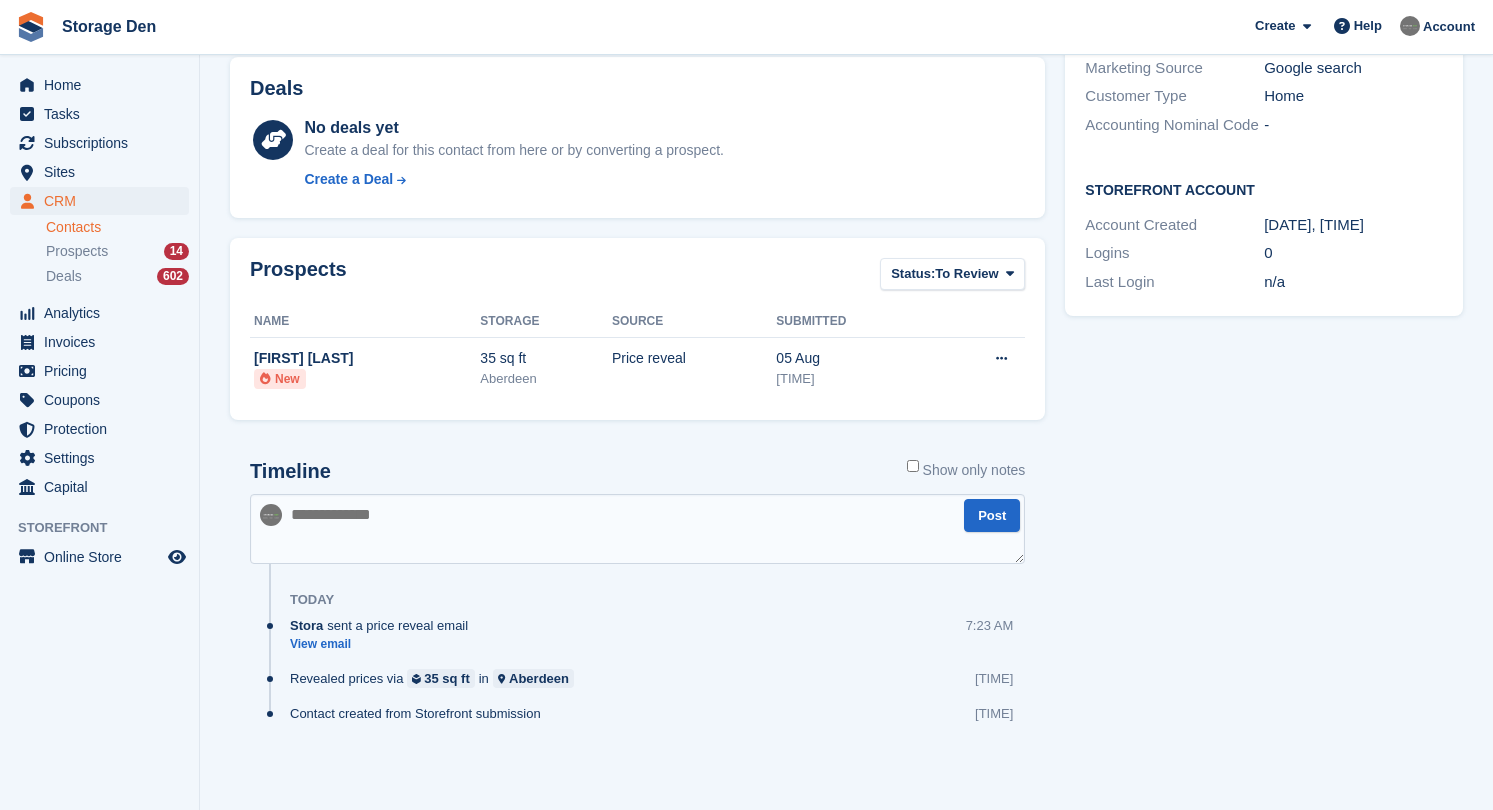 click at bounding box center [637, 529] 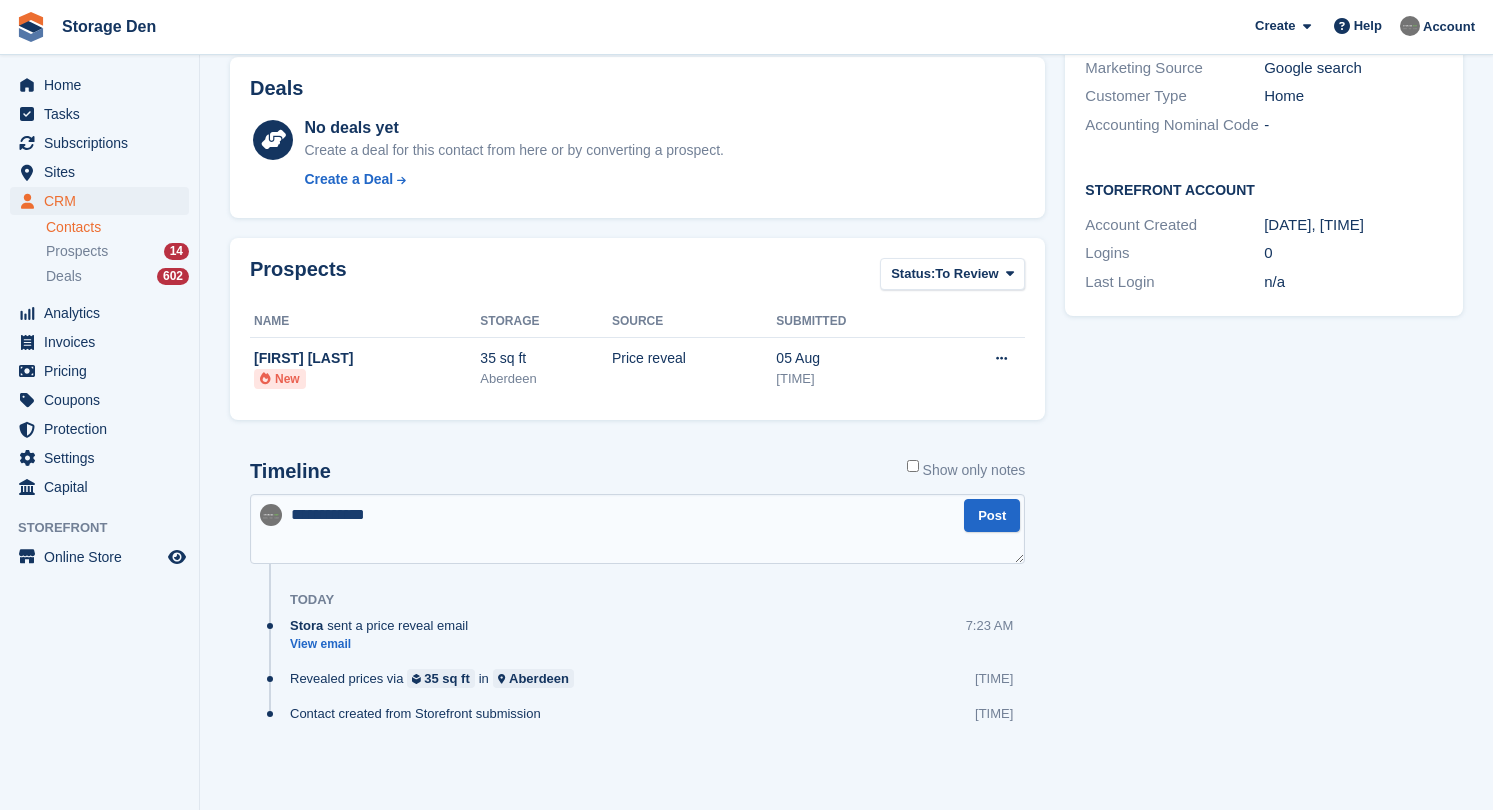 type on "**********" 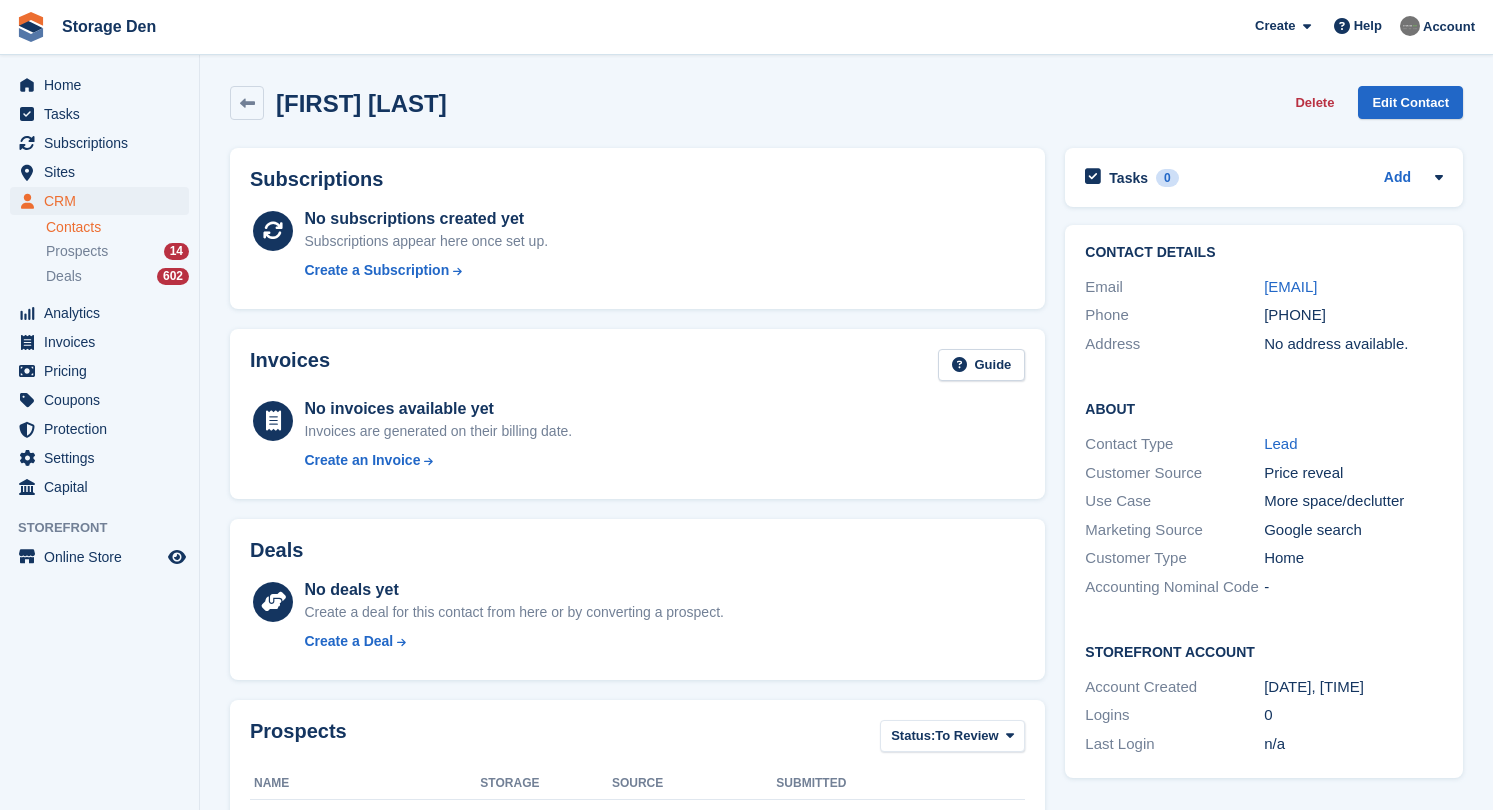 scroll, scrollTop: 0, scrollLeft: 0, axis: both 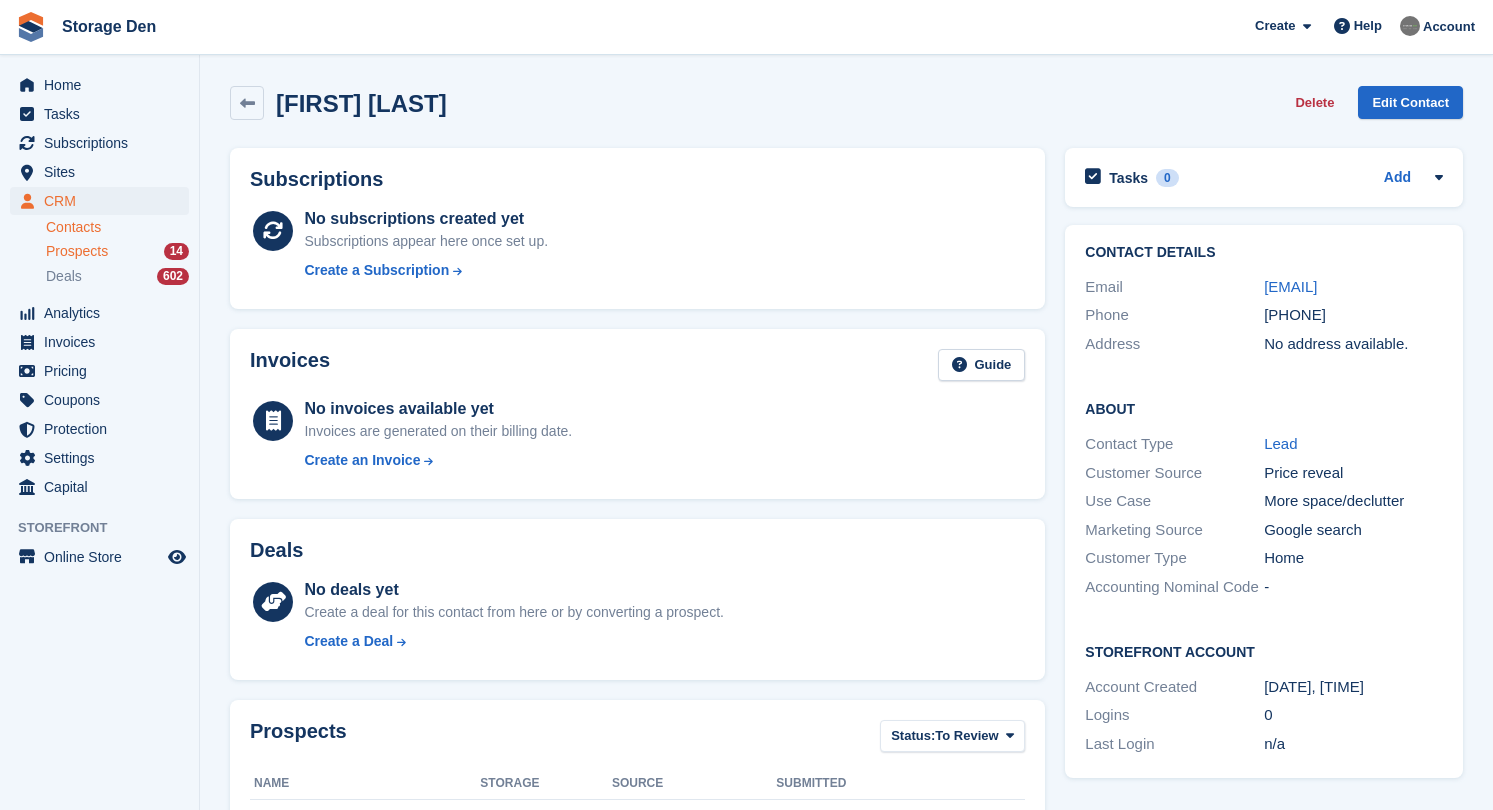 click on "Prospects" at bounding box center (77, 251) 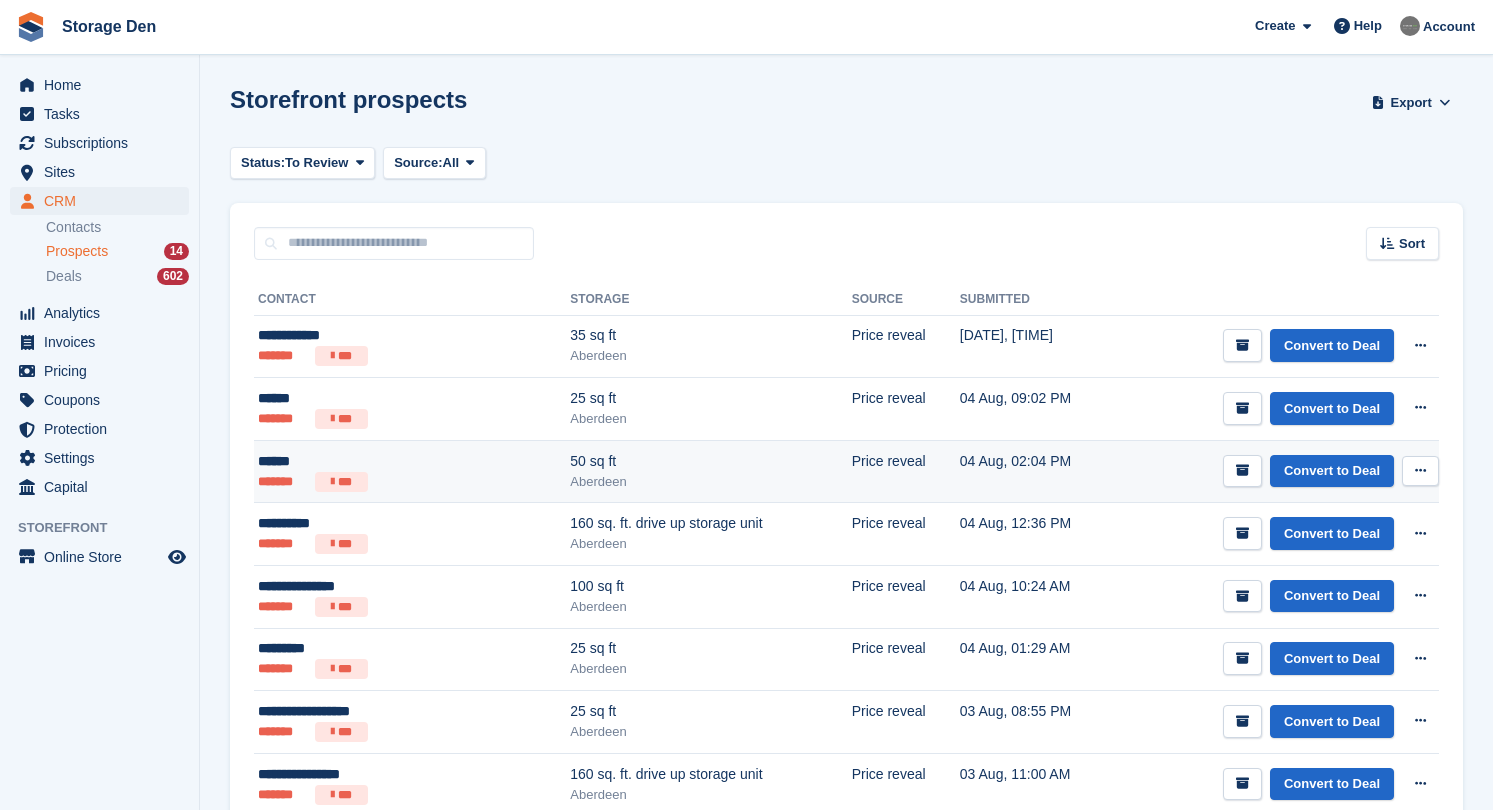 click at bounding box center [1420, 470] 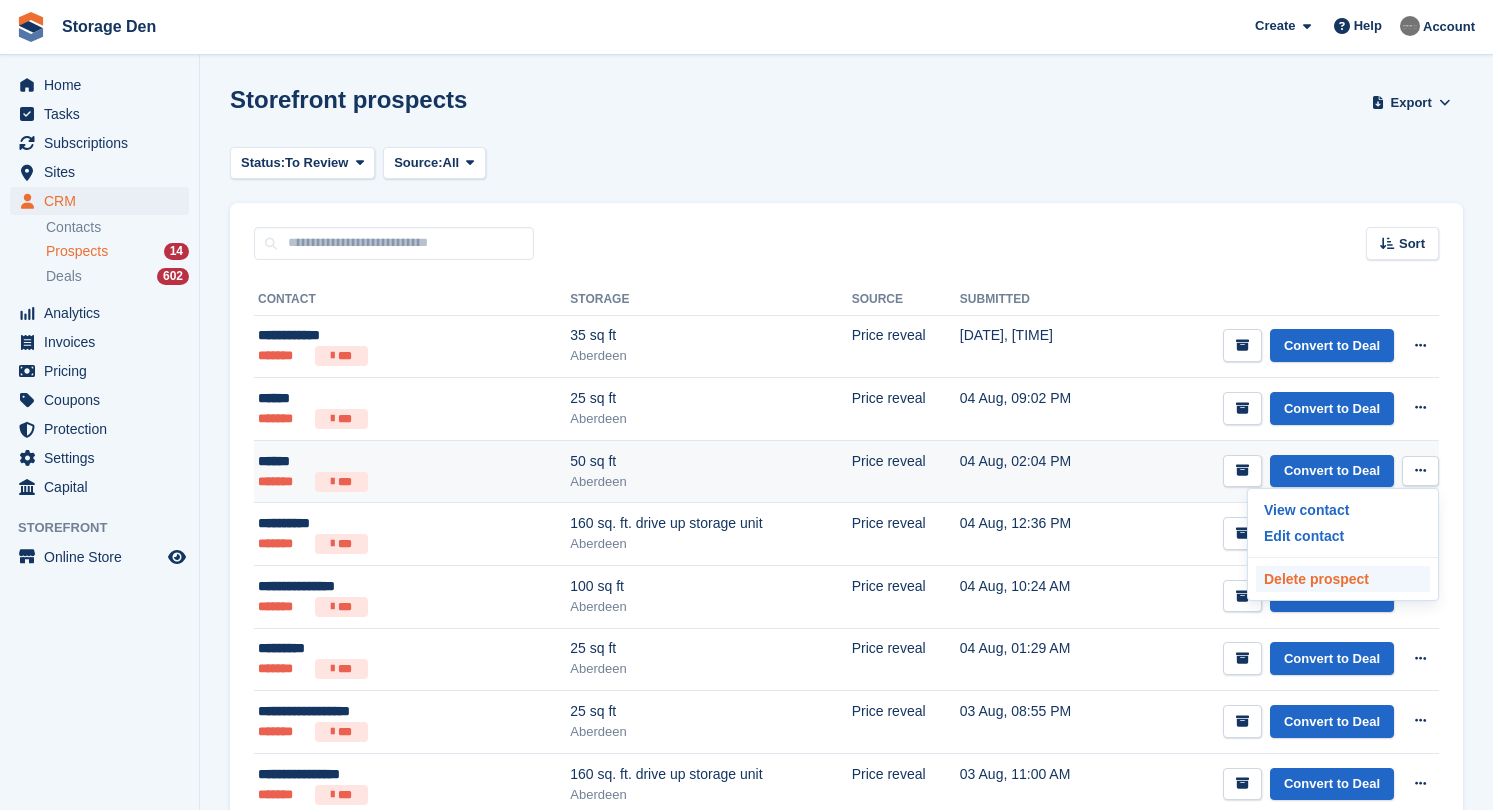 click on "Delete prospect" at bounding box center (1343, 579) 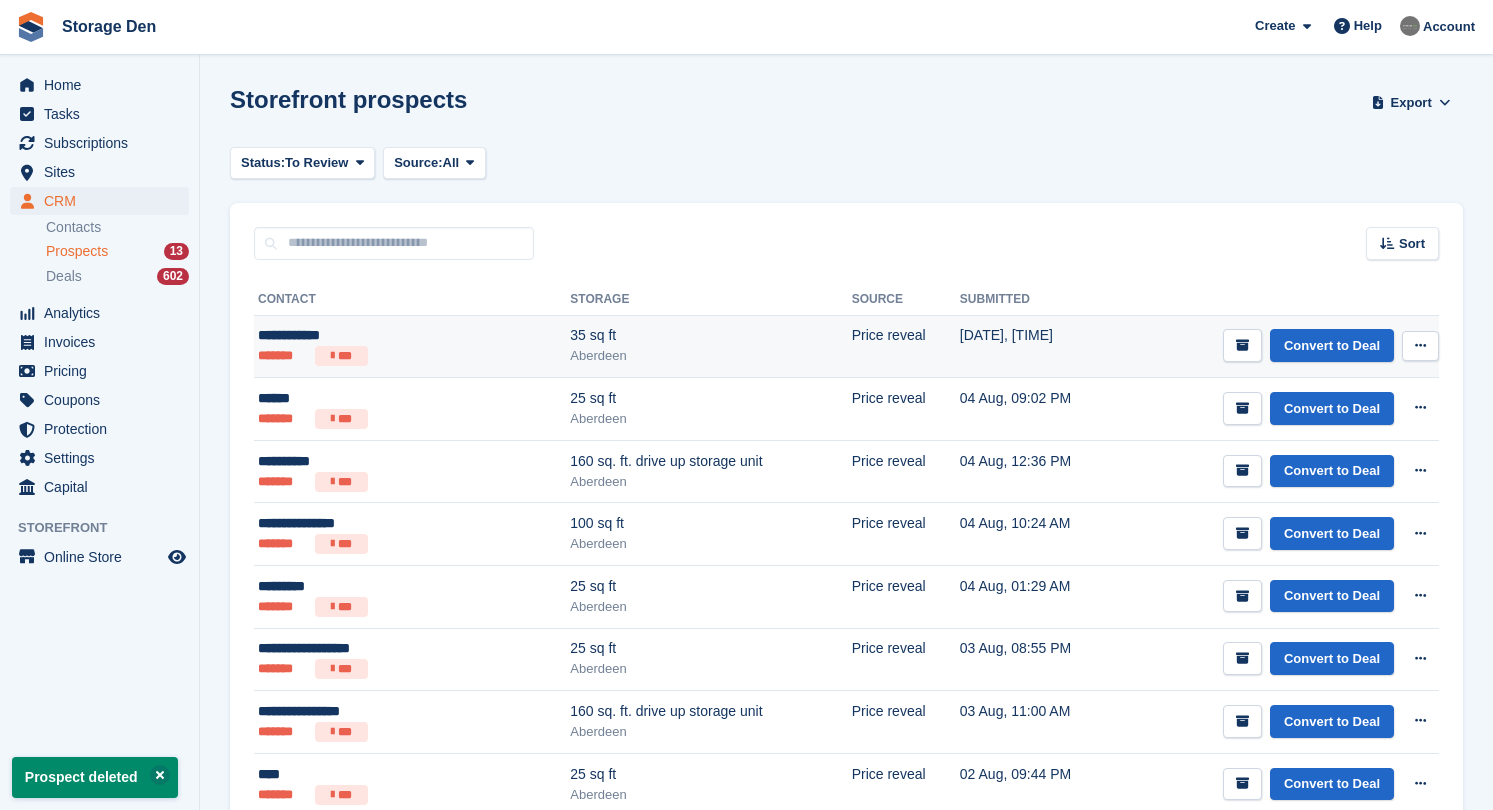 click on "Aberdeen" at bounding box center [710, 356] 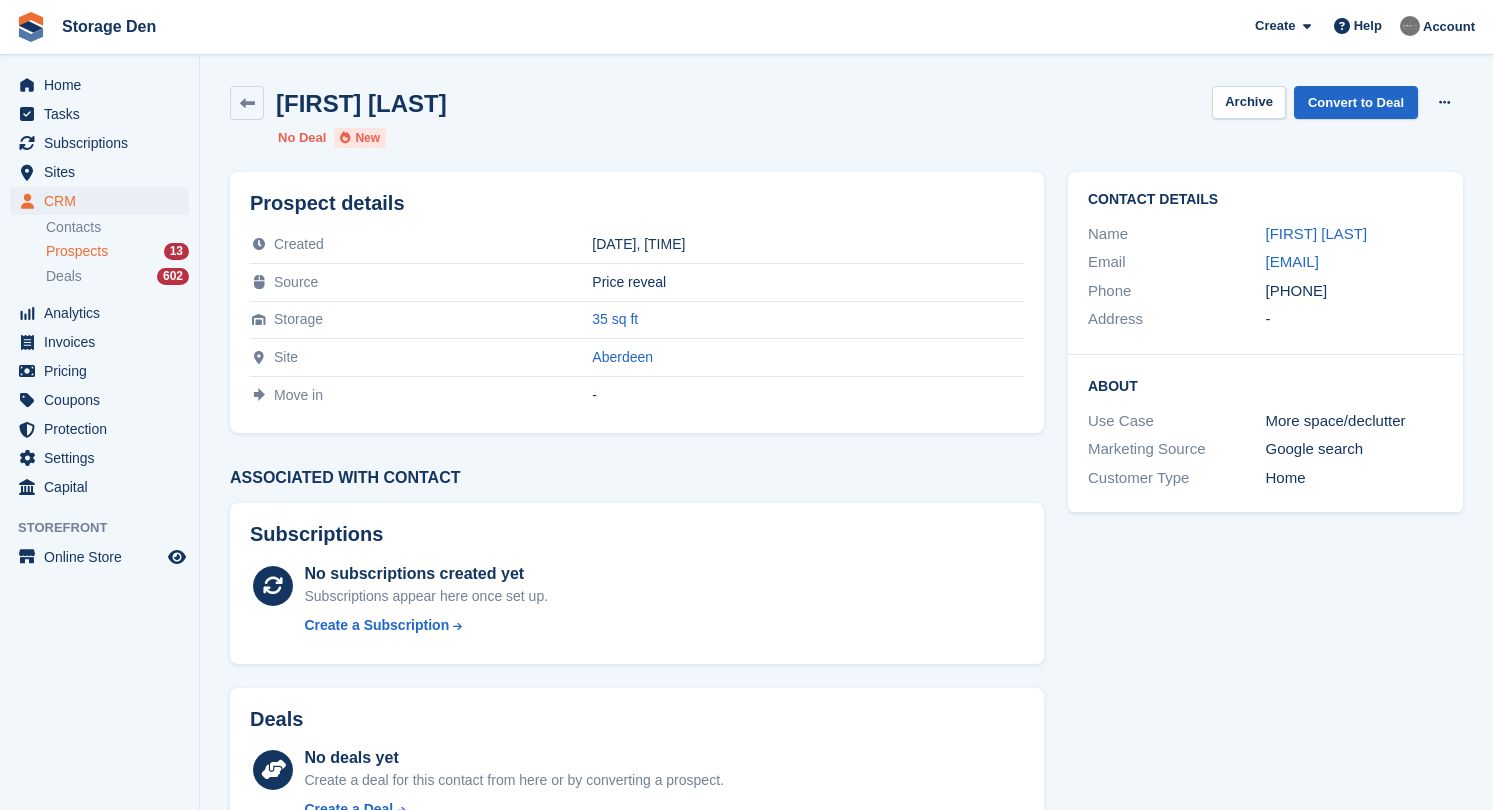 scroll, scrollTop: 0, scrollLeft: 0, axis: both 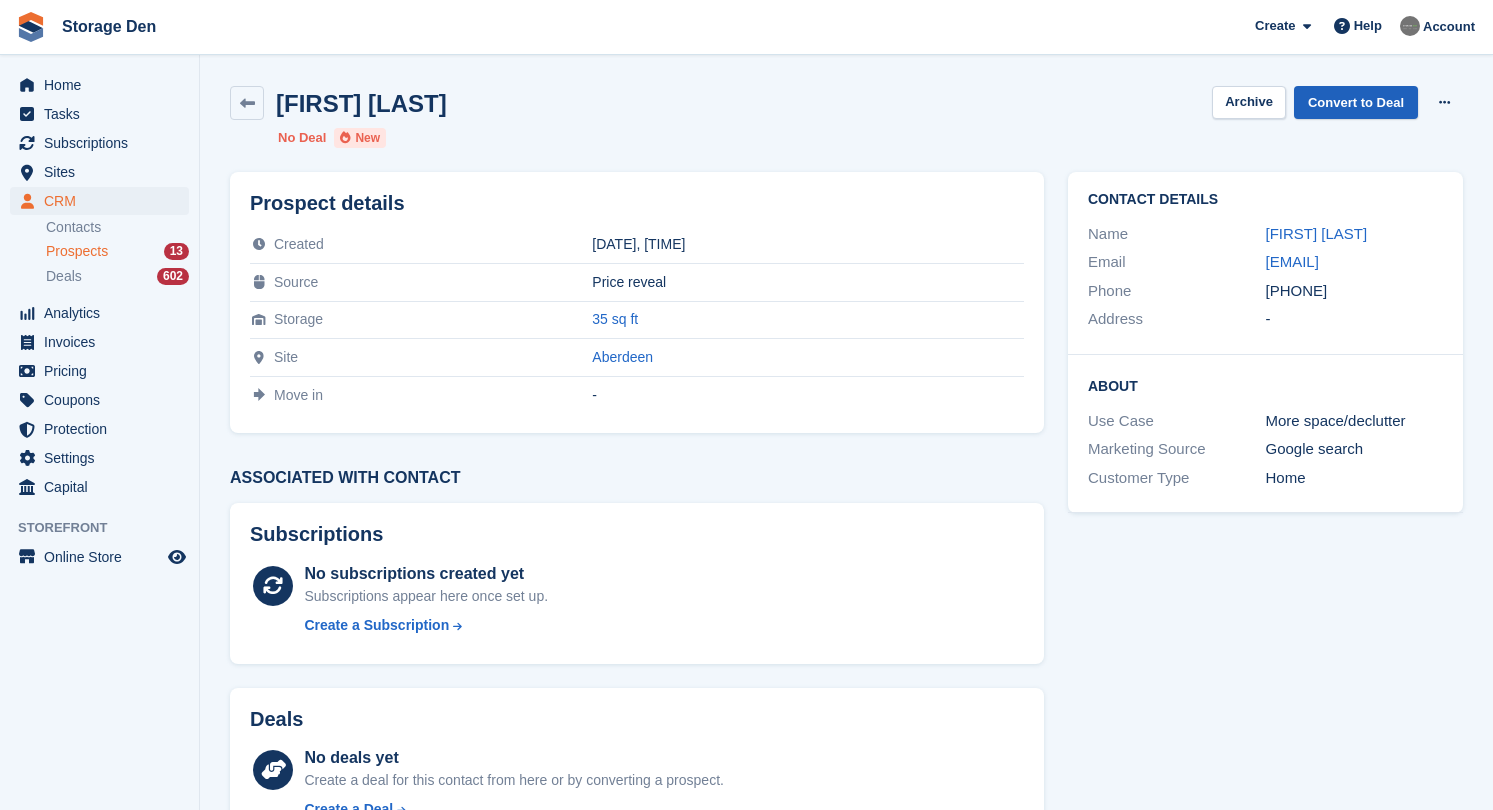 click on "Convert to Deal" at bounding box center (1356, 102) 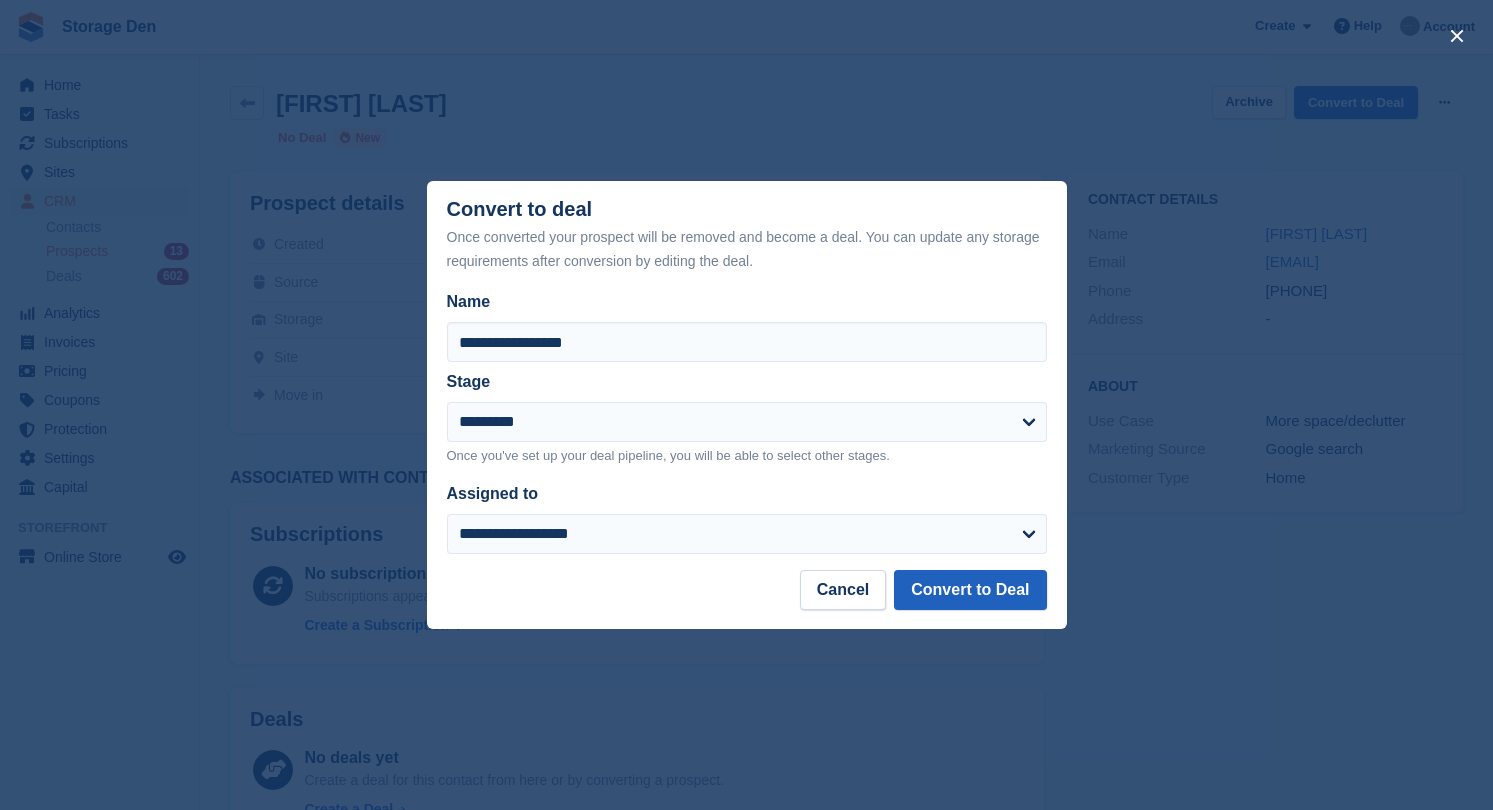click on "Convert to Deal" at bounding box center [970, 590] 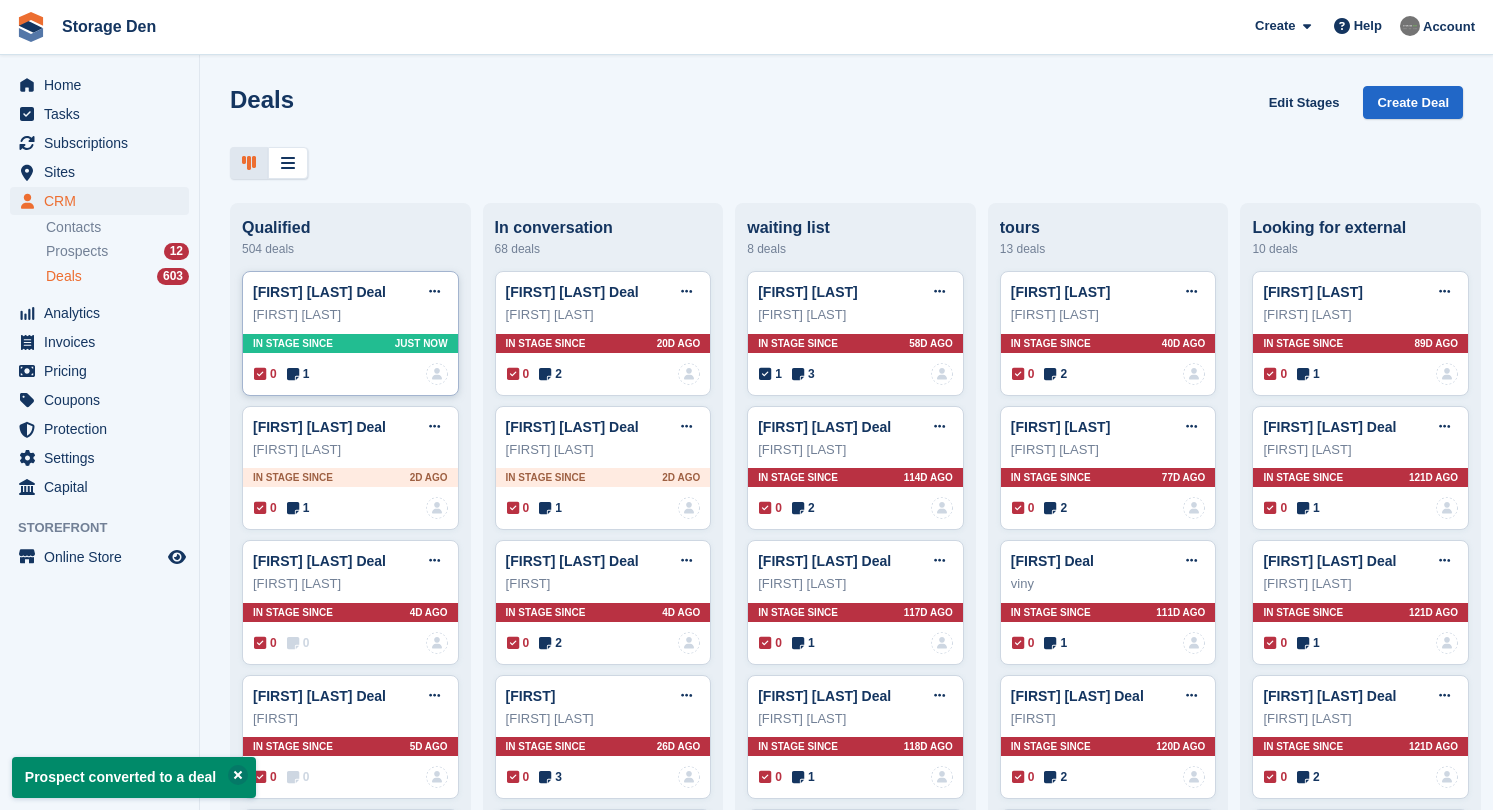 click on "1" at bounding box center [298, 374] 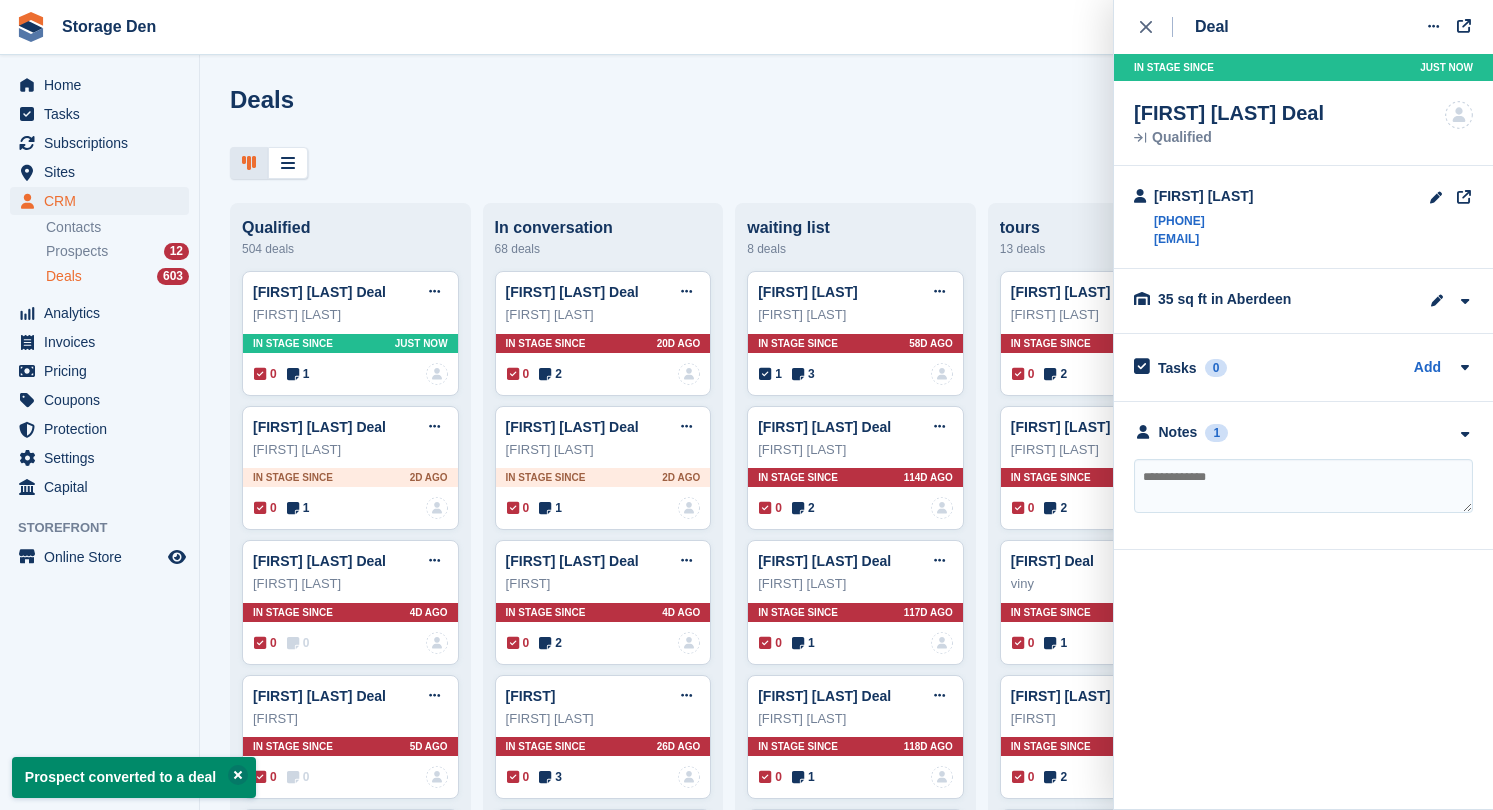 click at bounding box center (1303, 486) 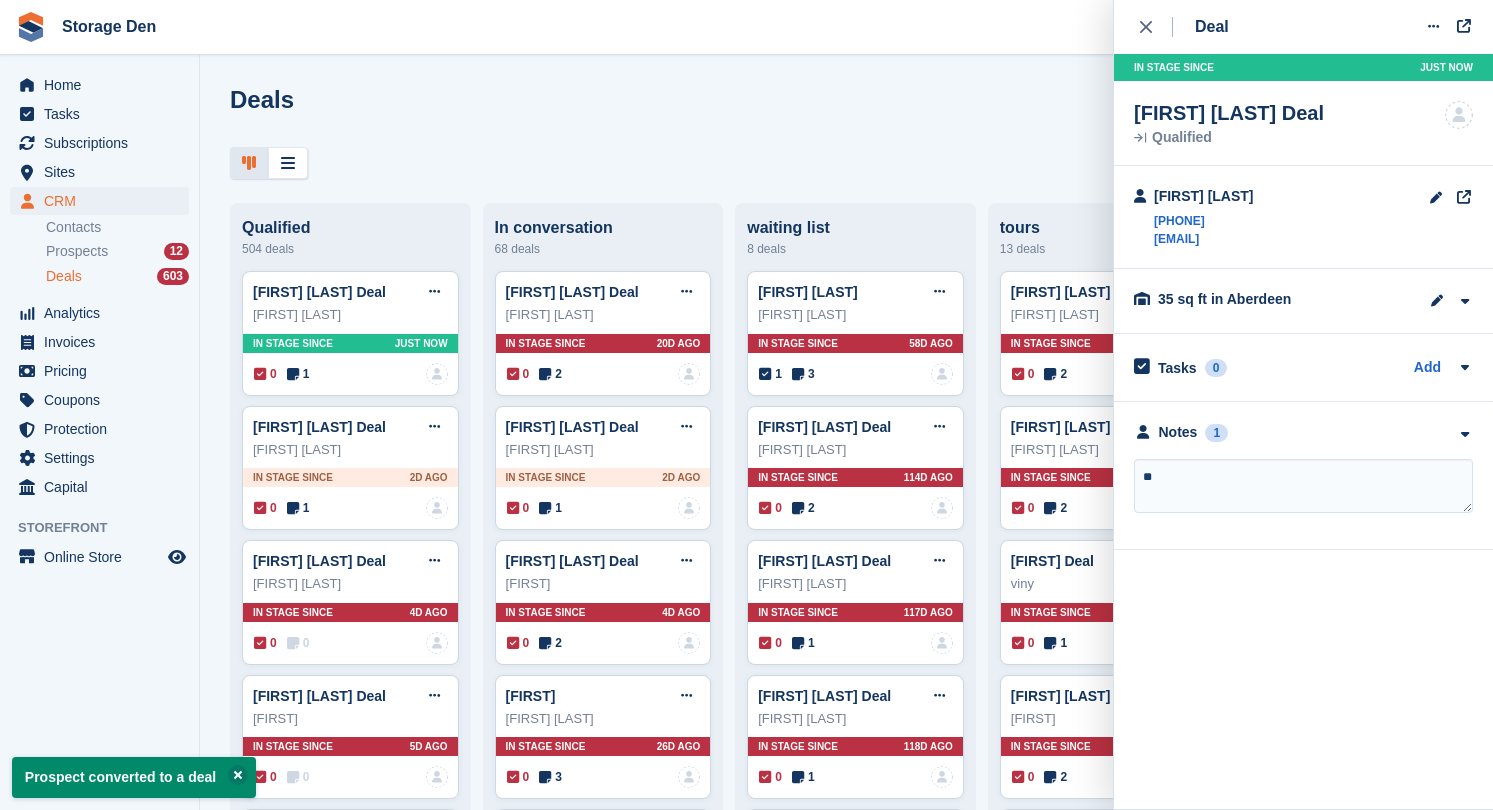 type on "*" 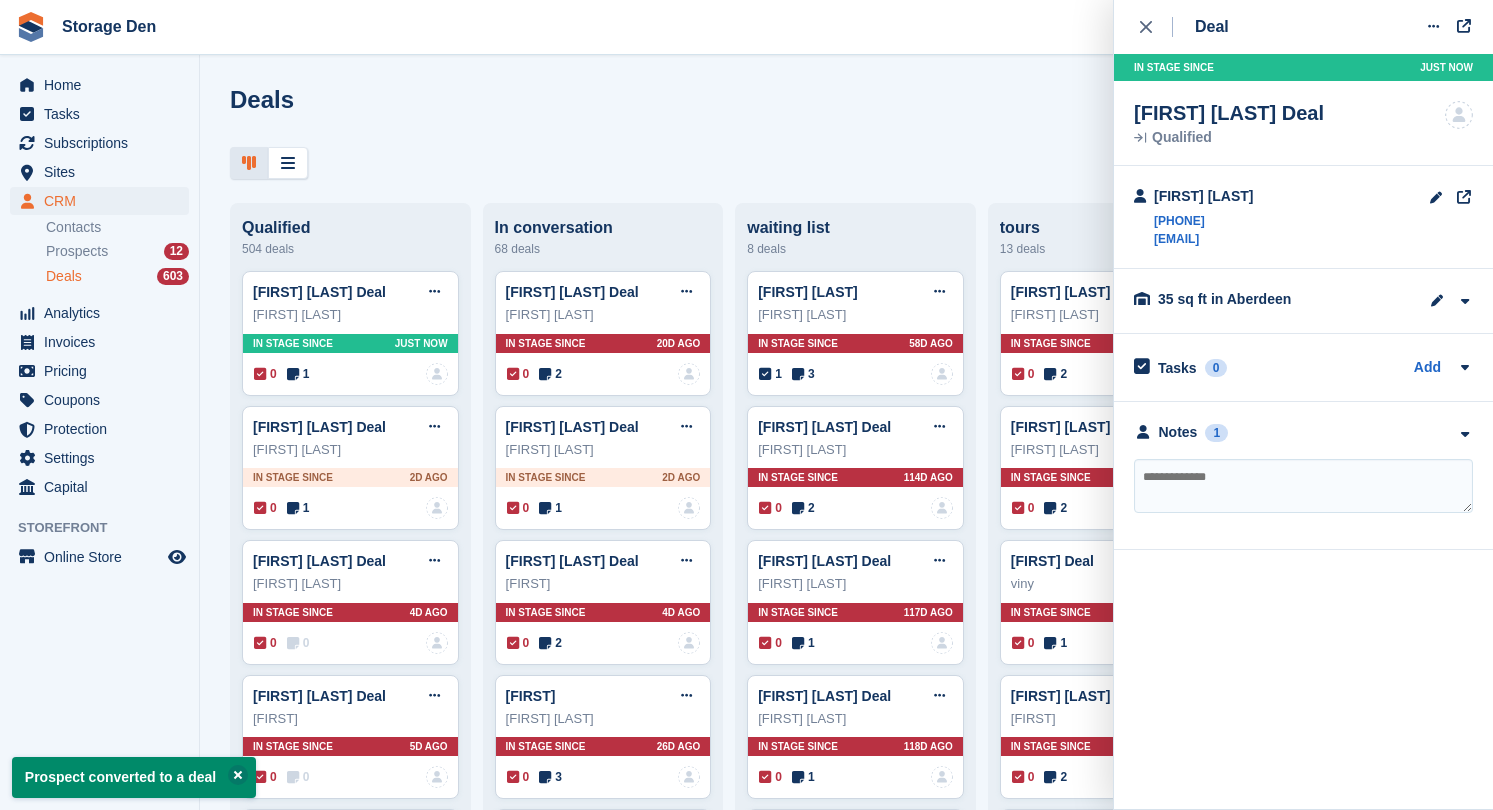 type on "*" 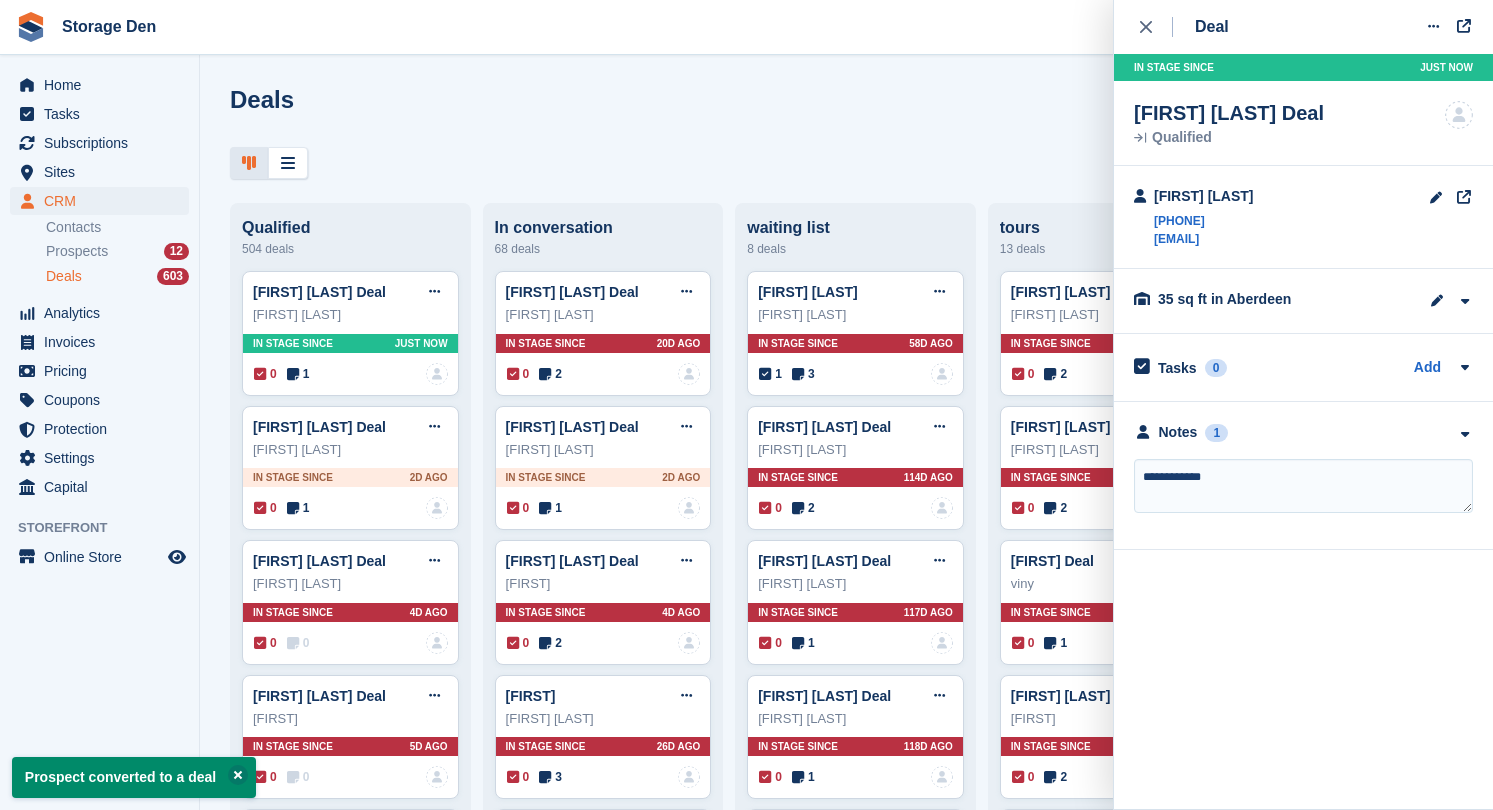 type on "**********" 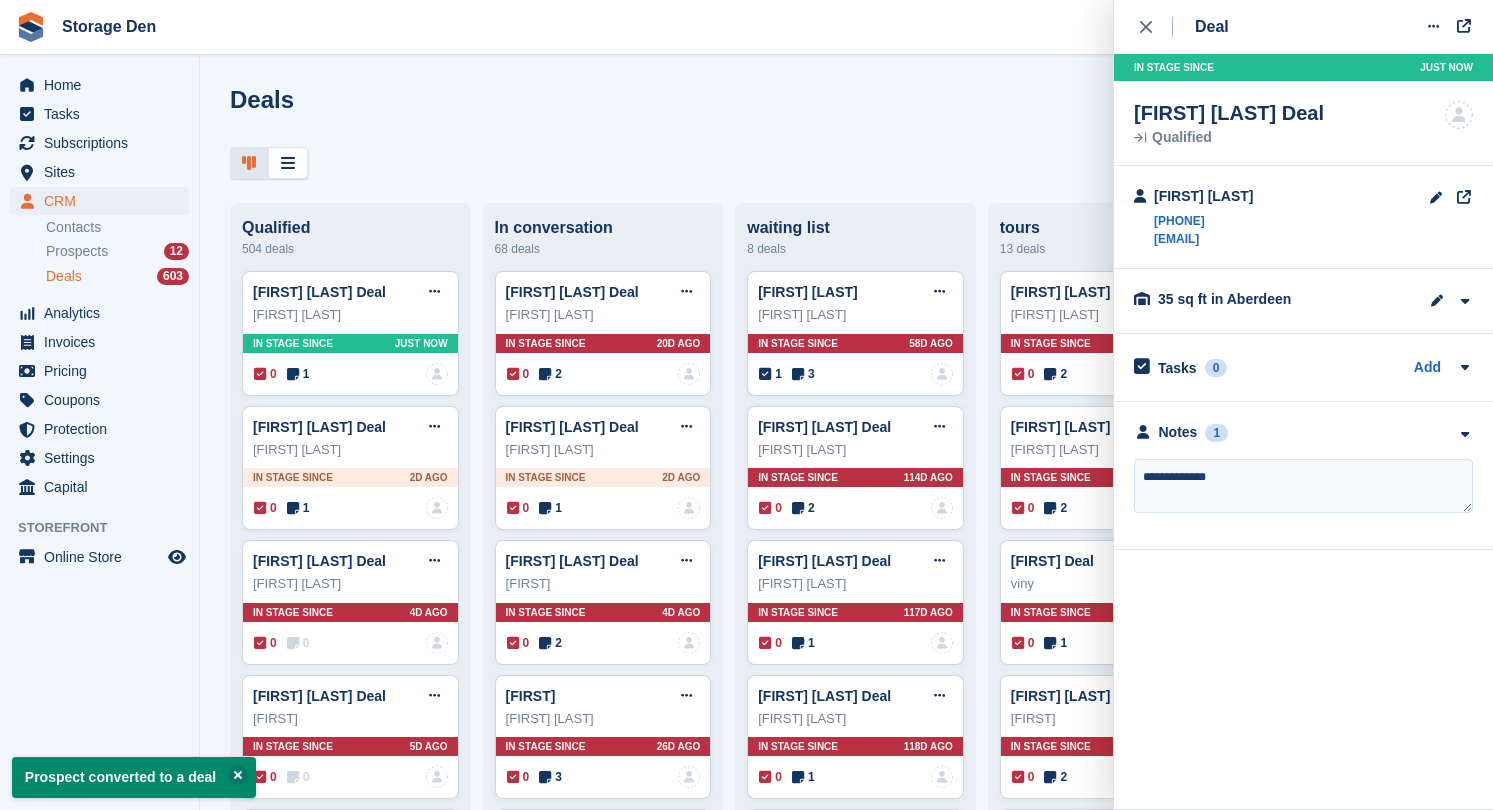 type 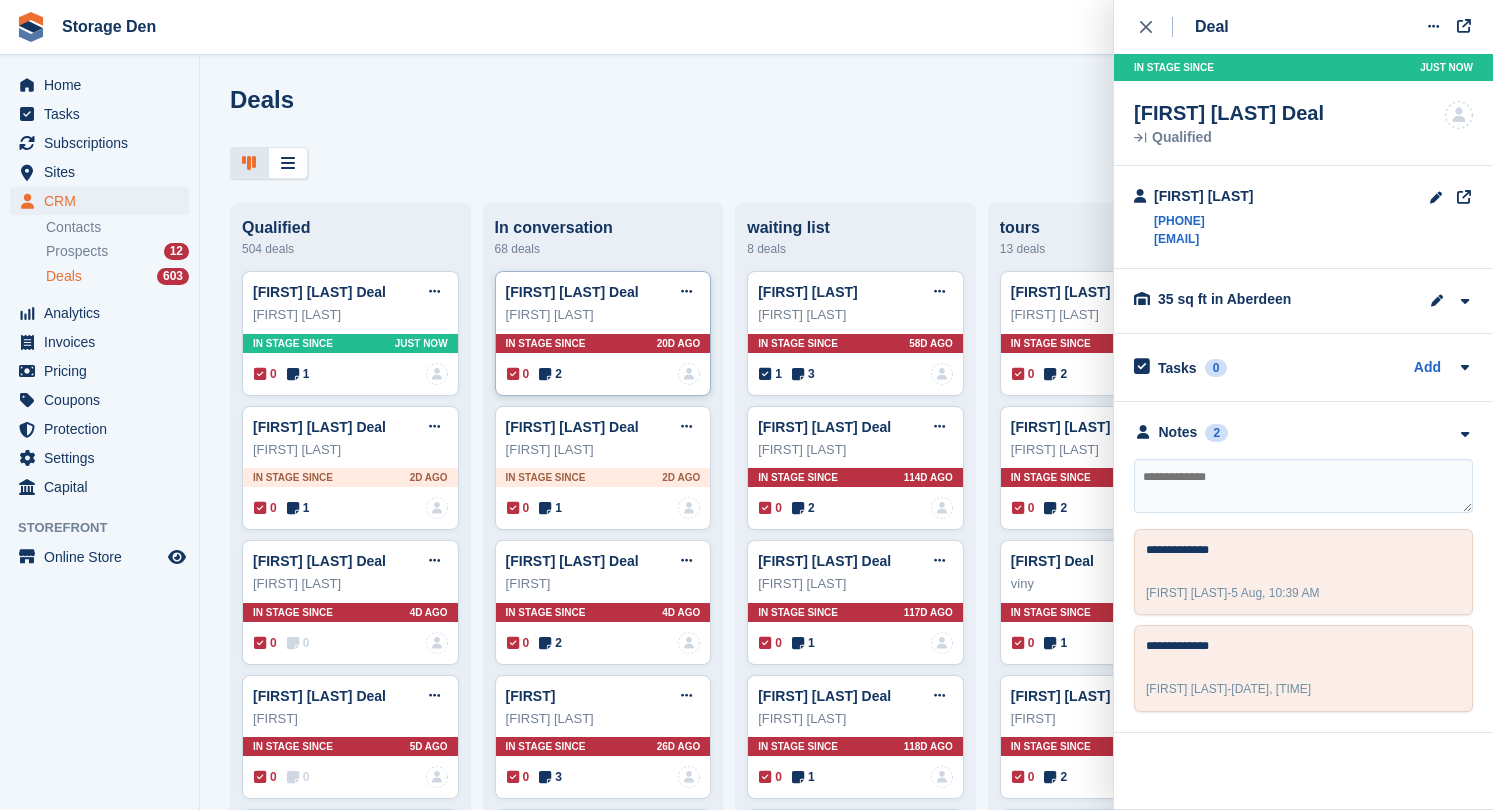 click on "James Thorpe Deal
Edit deal
Mark as won
Mark as lost
Delete deal
James Thorpe
In stage since 20D AGO
0
2
No one is assigned to this deal" at bounding box center [603, 333] 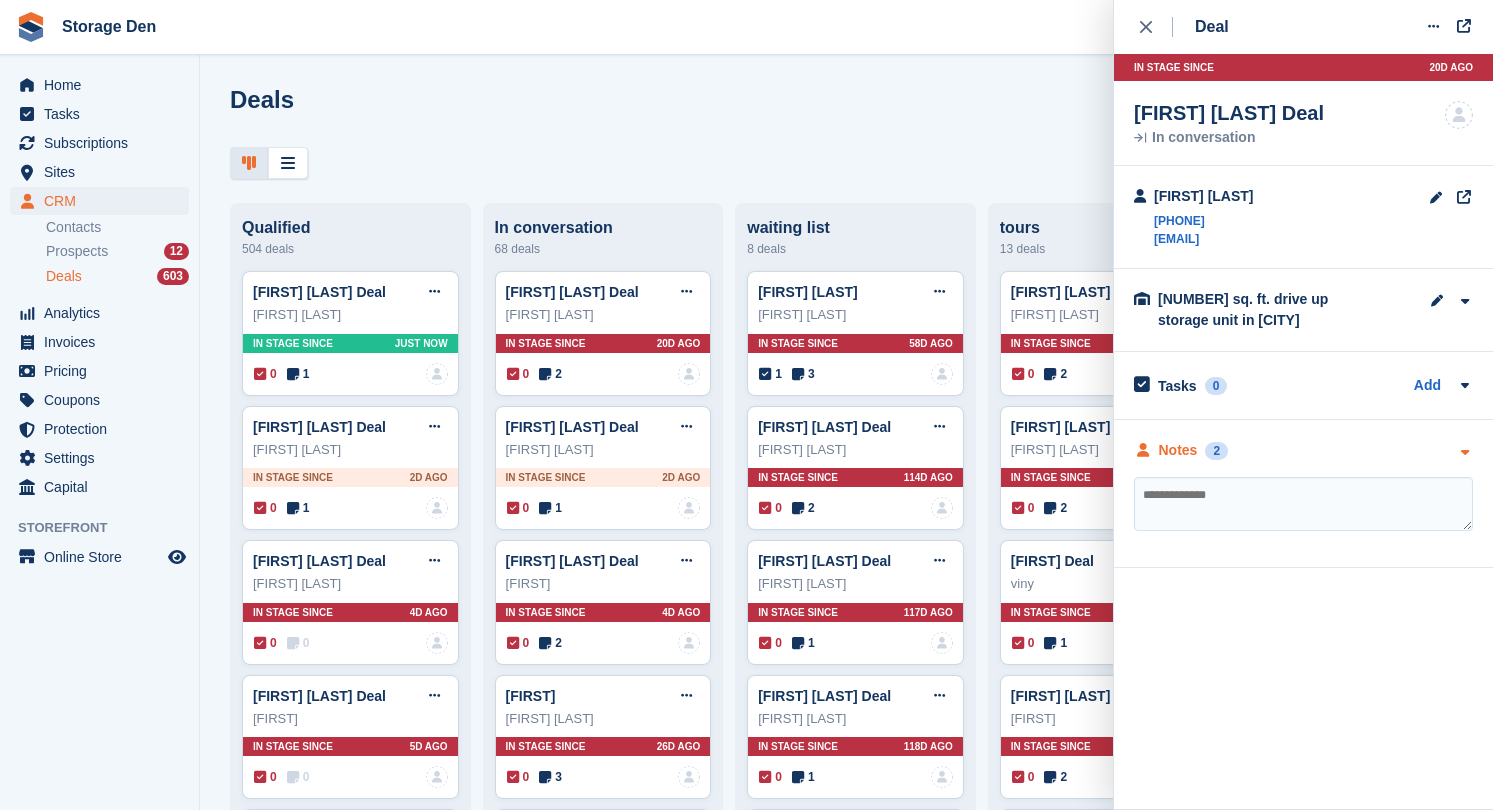 click on "Notes" at bounding box center (1178, 450) 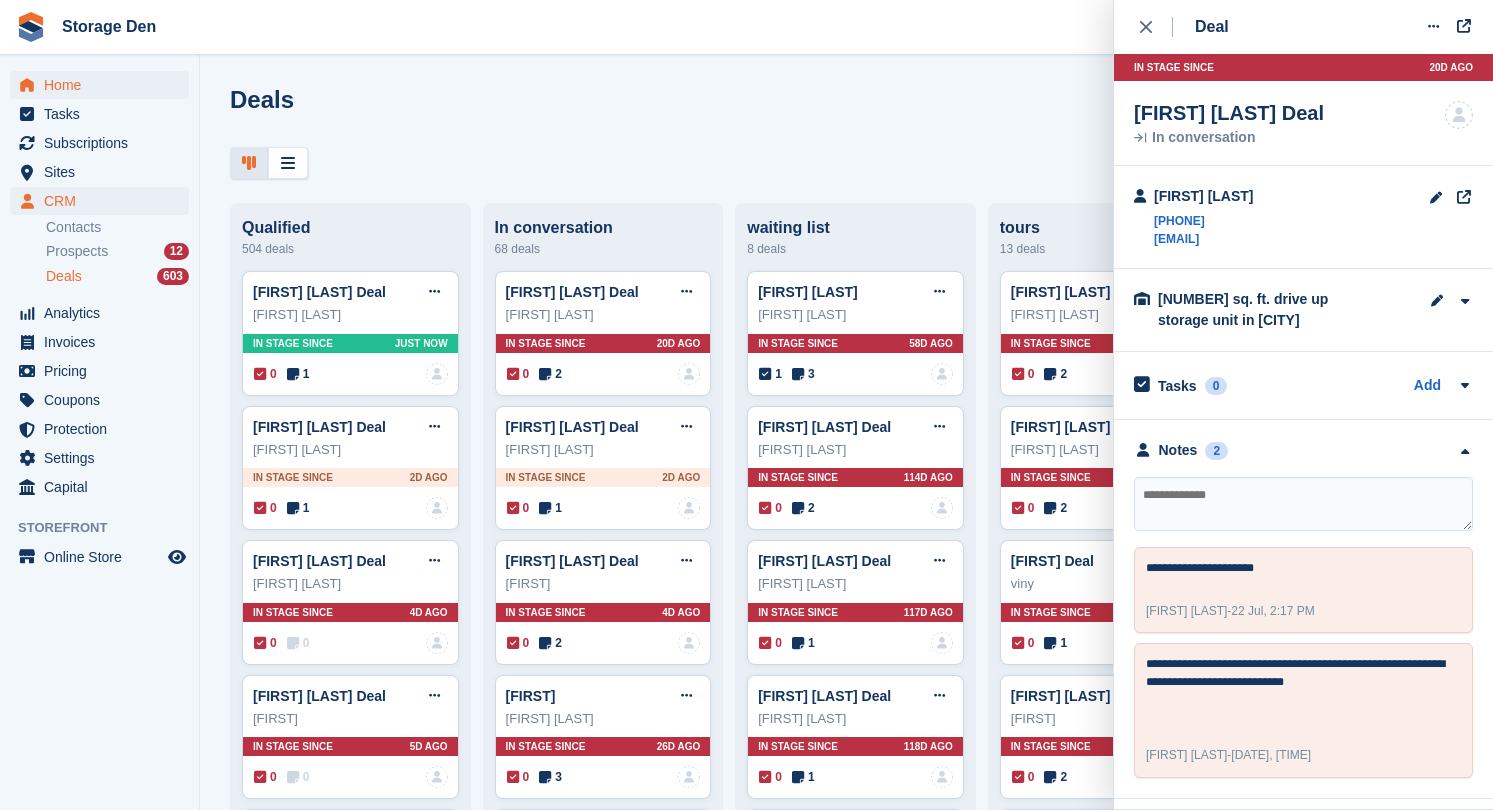 click on "Home" at bounding box center (104, 85) 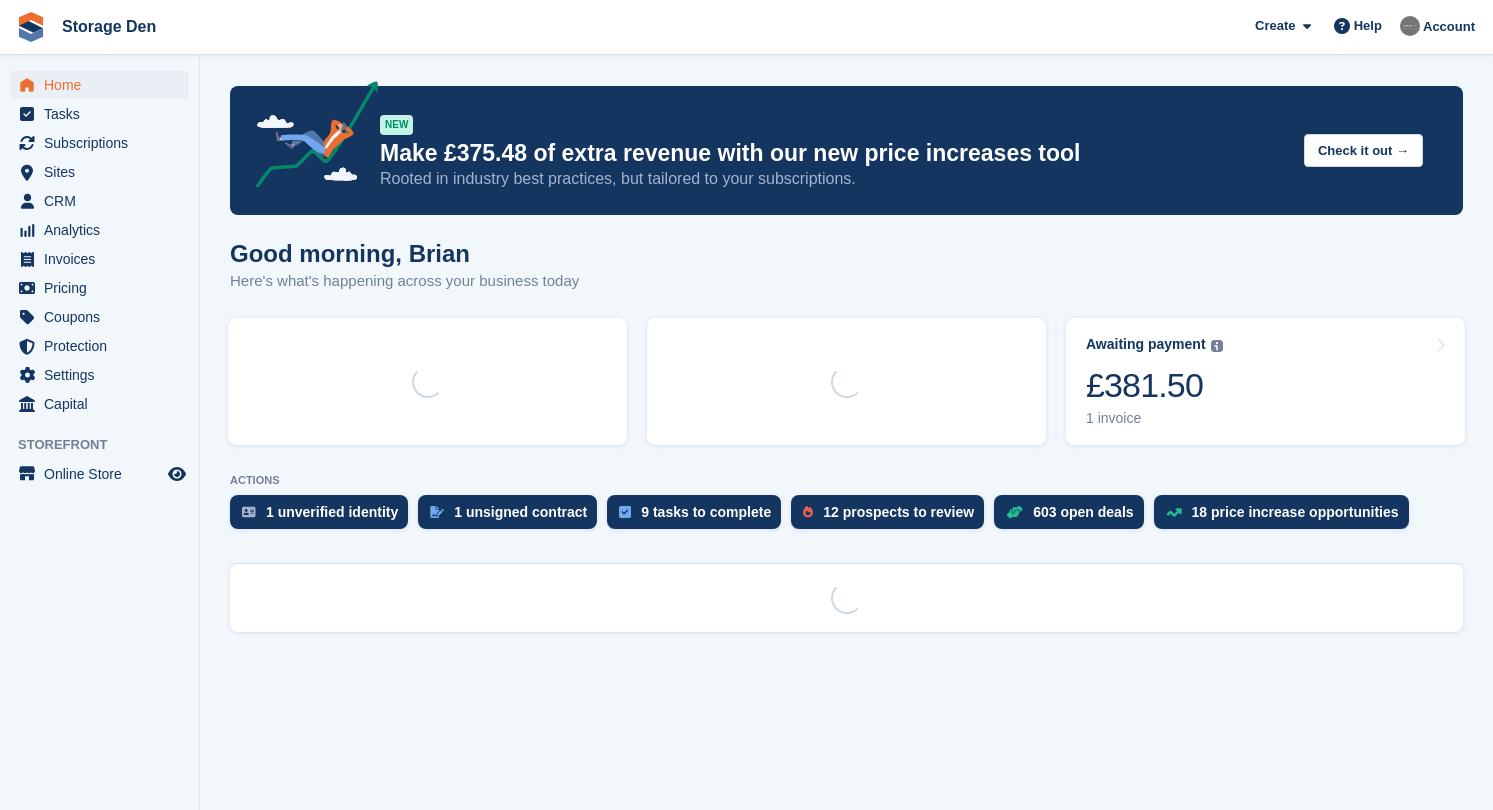 scroll, scrollTop: 0, scrollLeft: 0, axis: both 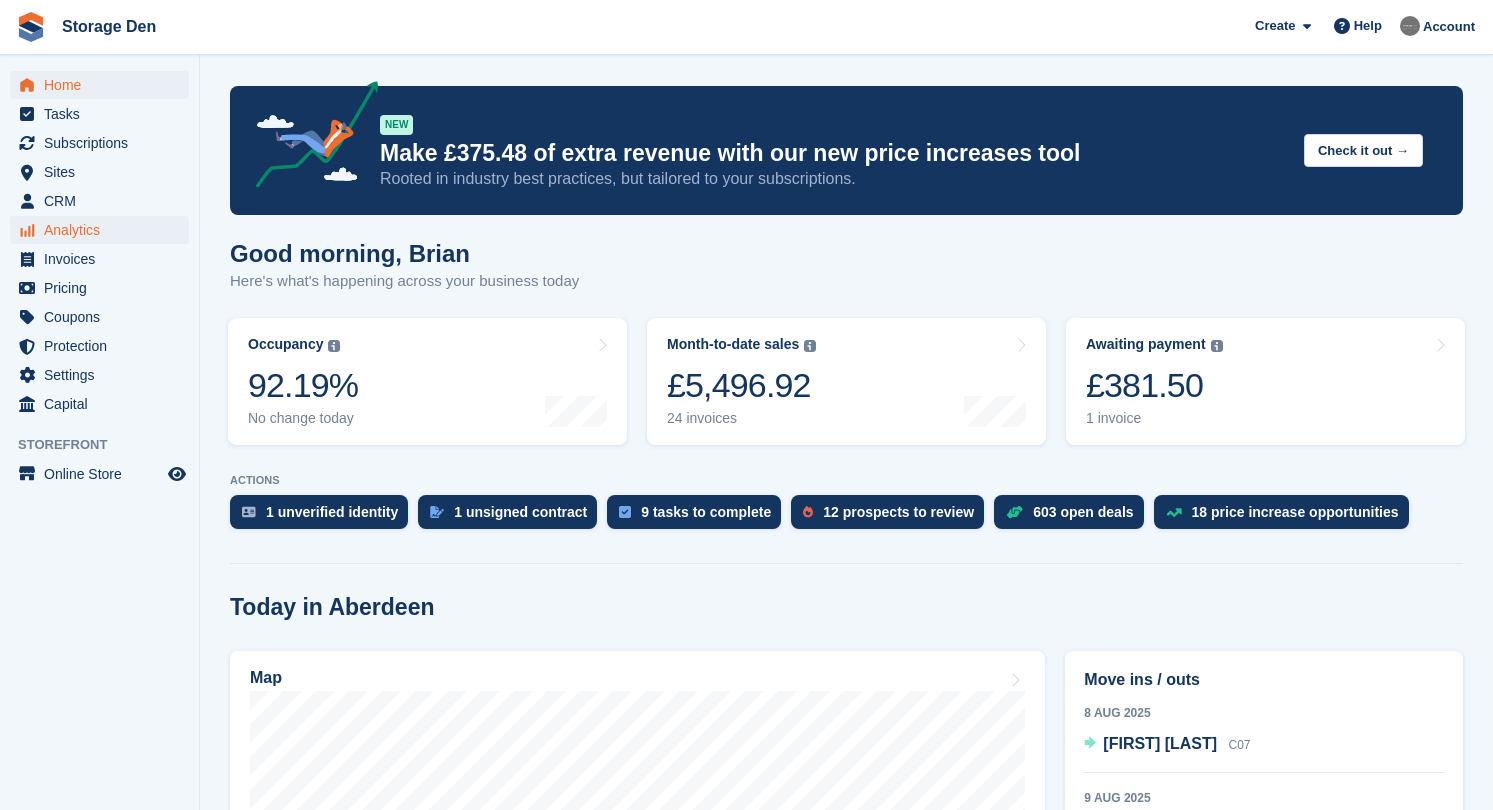click on "Analytics" at bounding box center (104, 230) 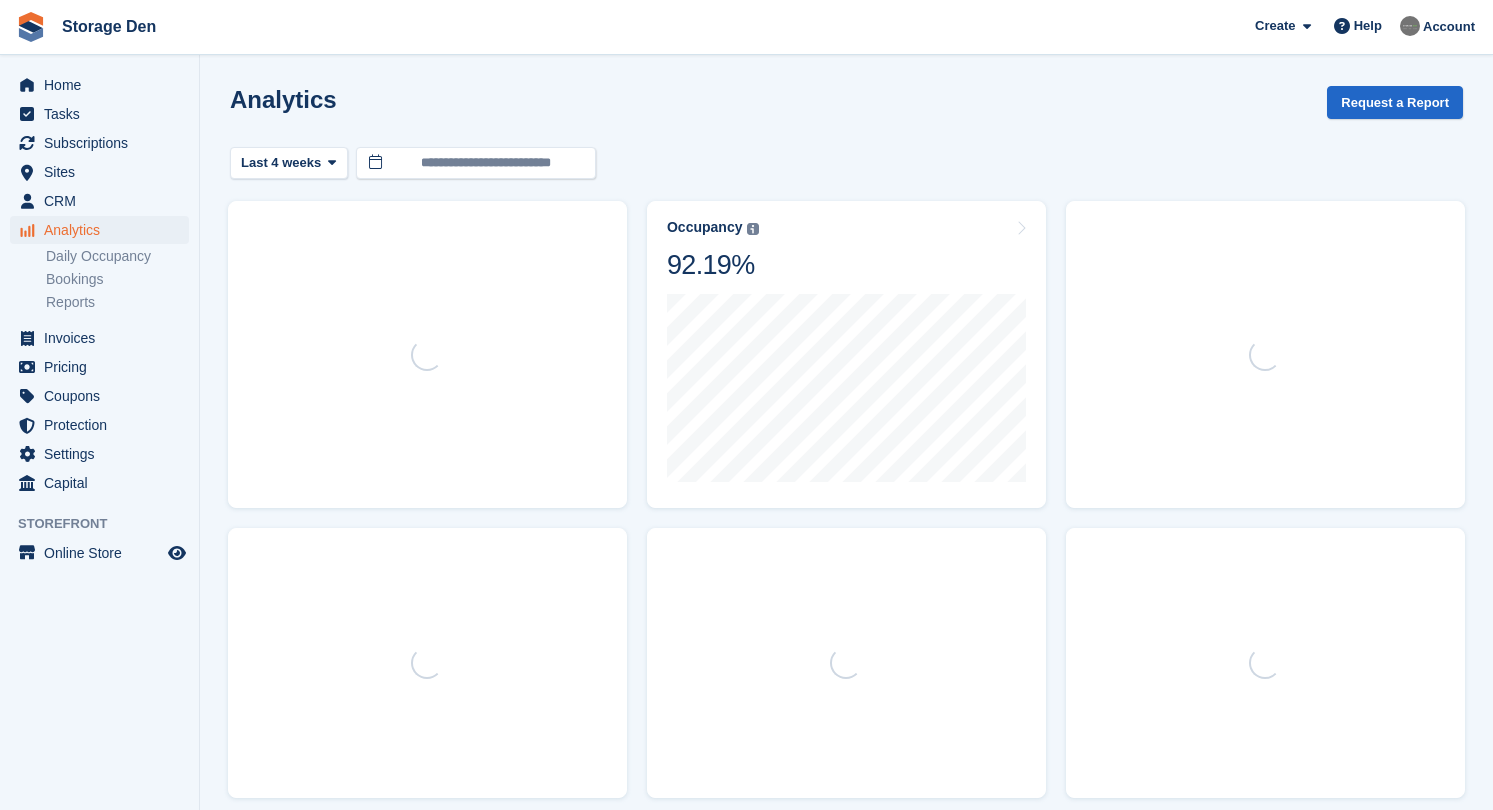 scroll, scrollTop: 0, scrollLeft: 0, axis: both 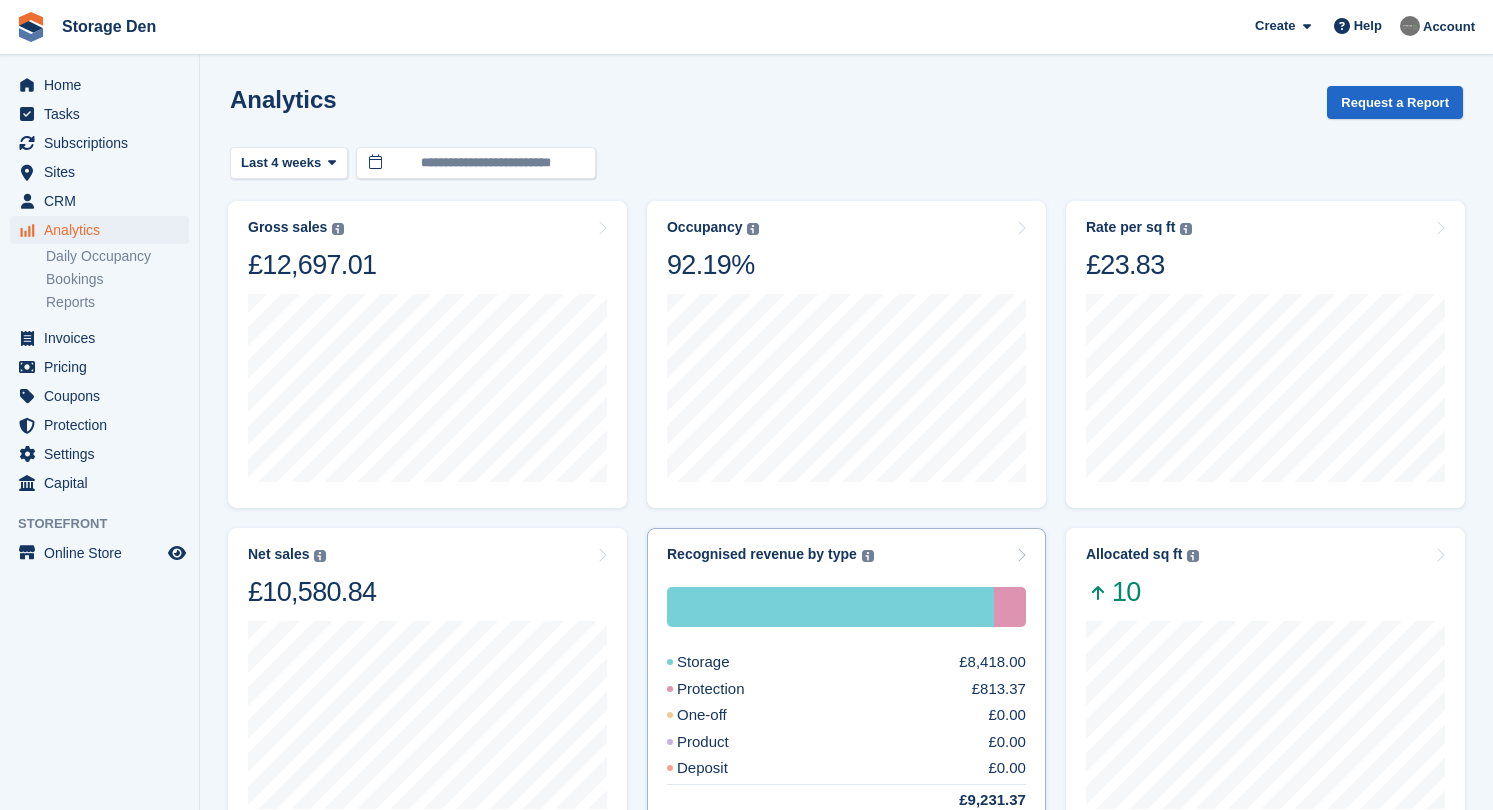 click on "Protection
£813.37" at bounding box center [846, 689] 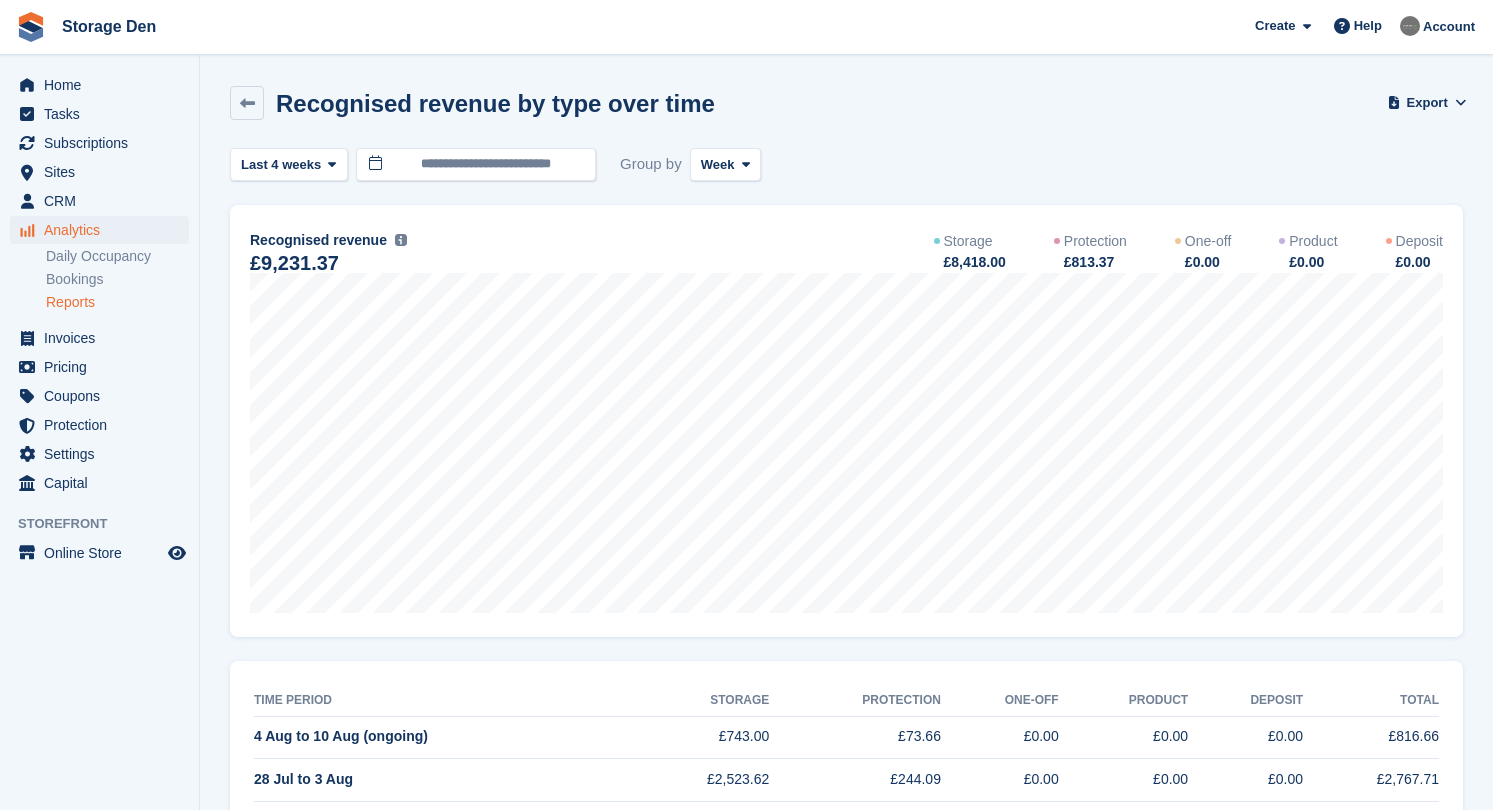 scroll, scrollTop: 0, scrollLeft: 0, axis: both 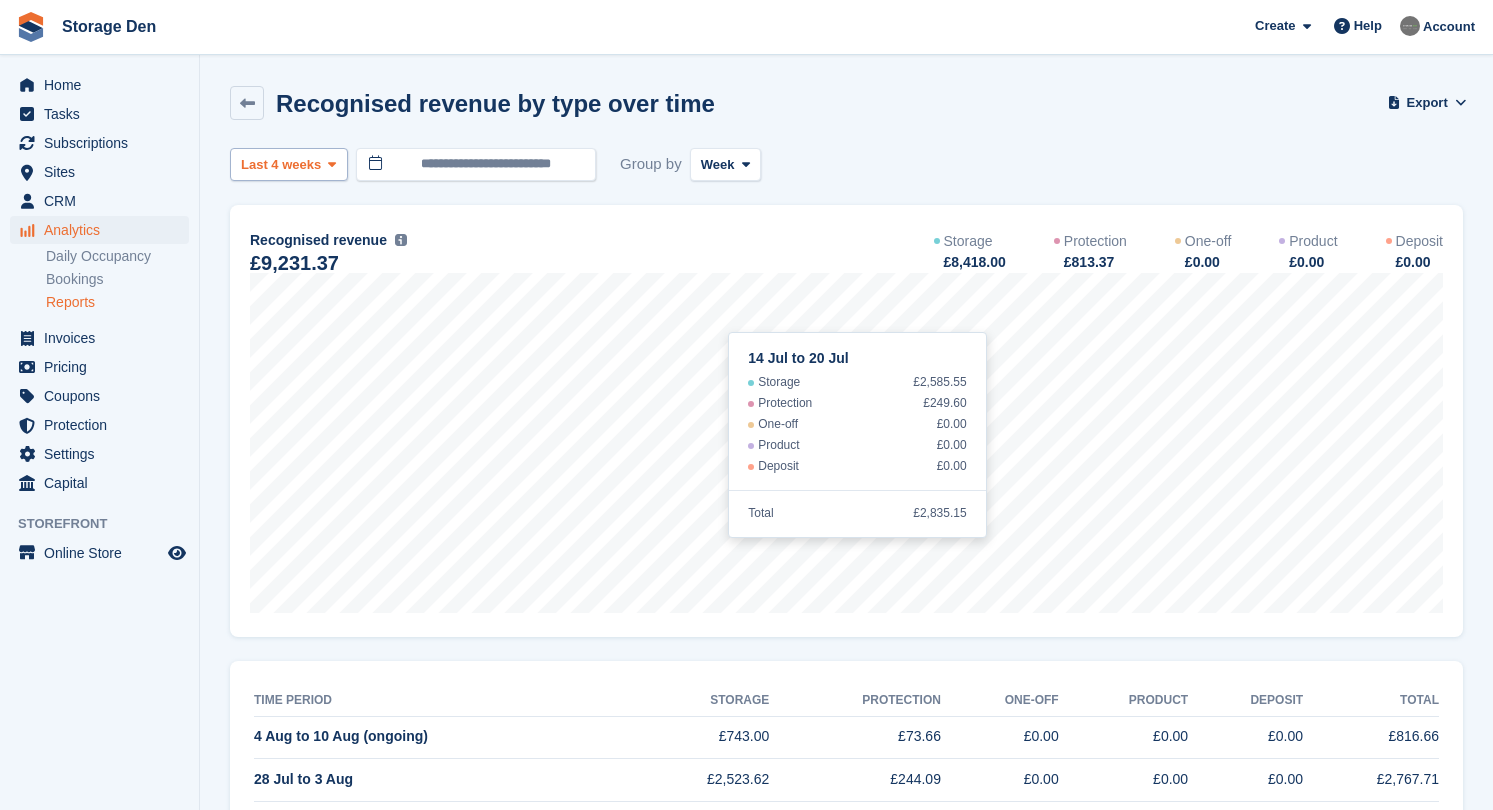 click on "Last 4 weeks" at bounding box center (281, 165) 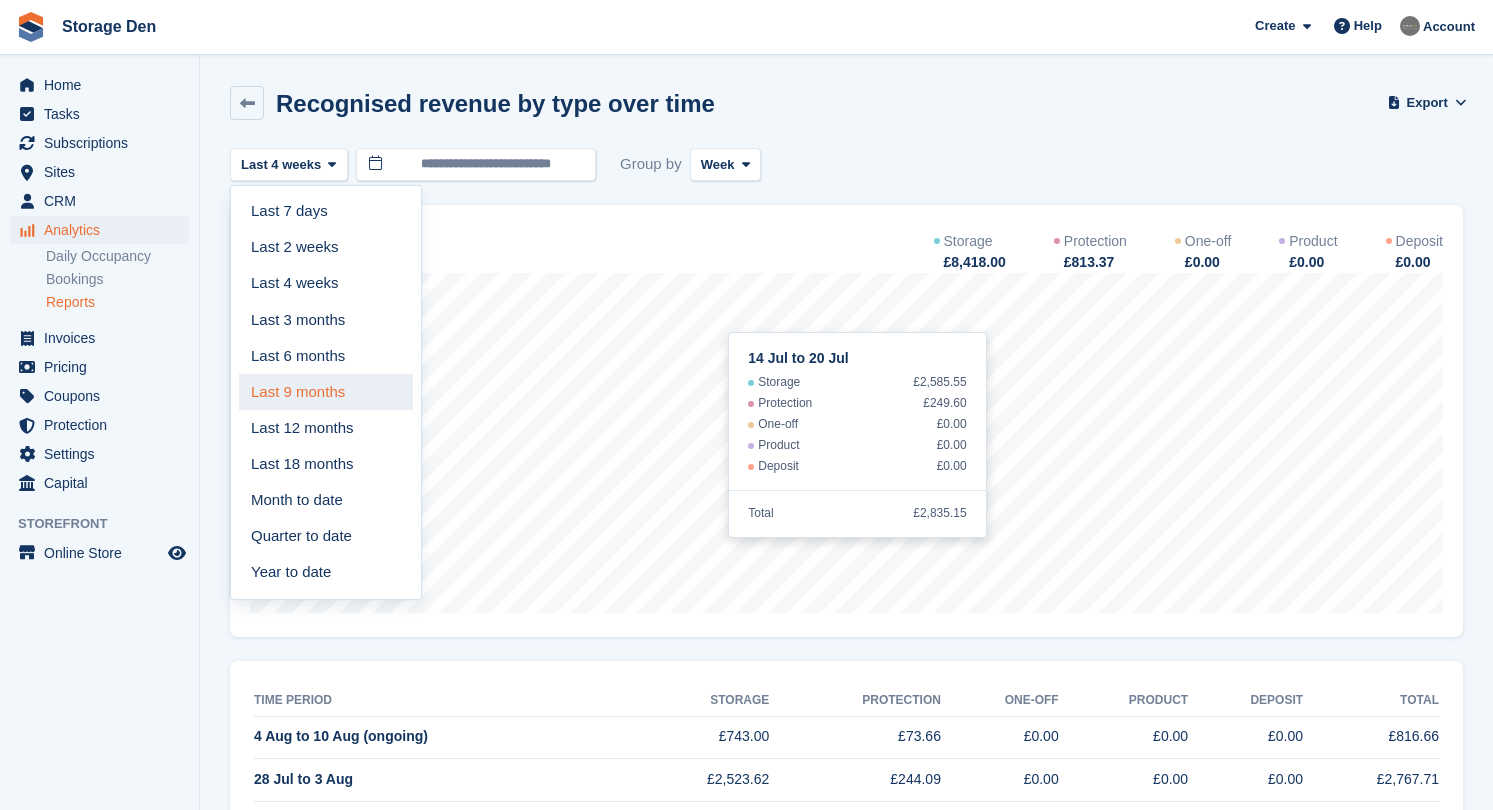 click on "Last 9 months" at bounding box center [326, 392] 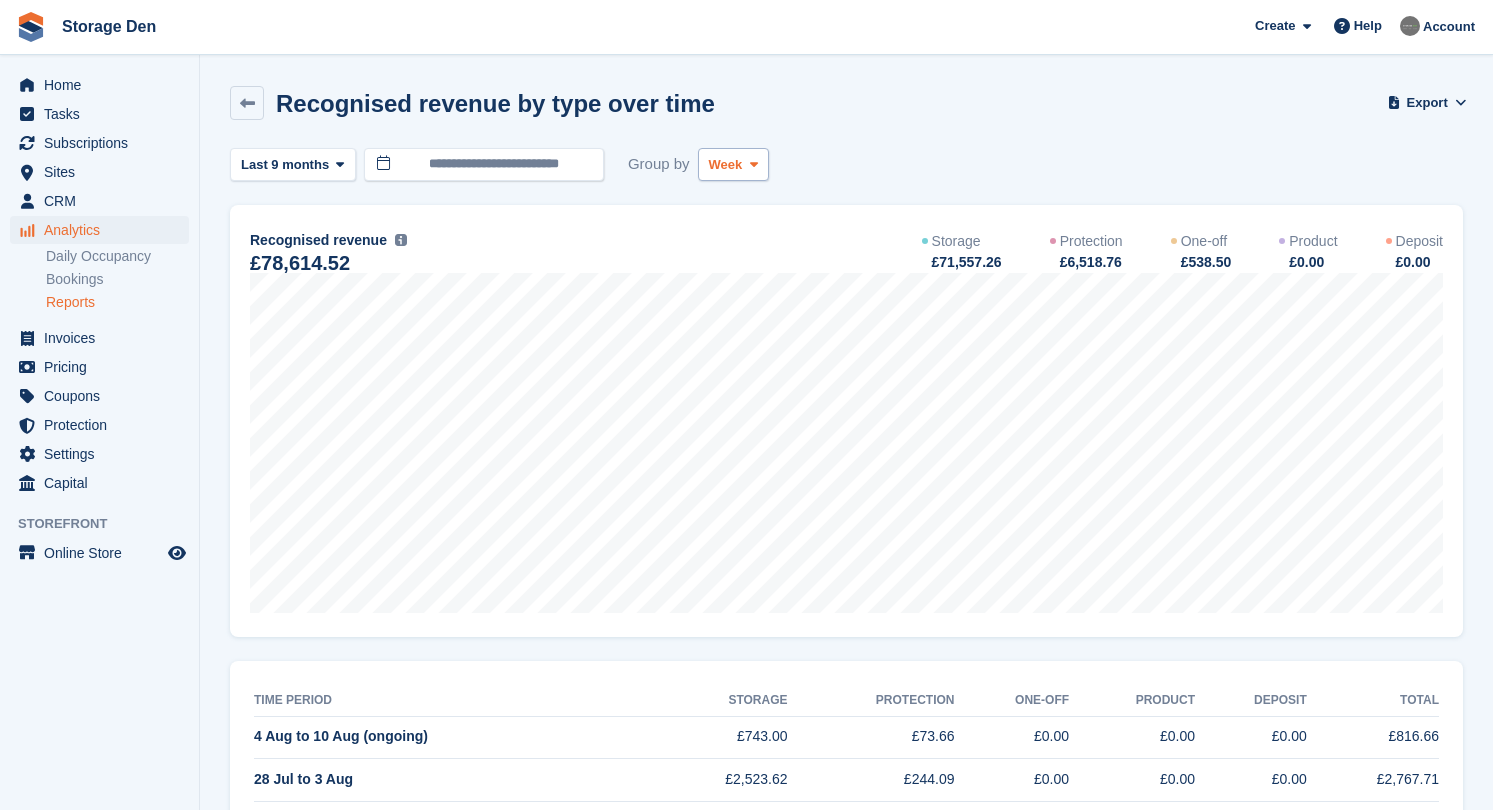 click on "Week" at bounding box center (733, 164) 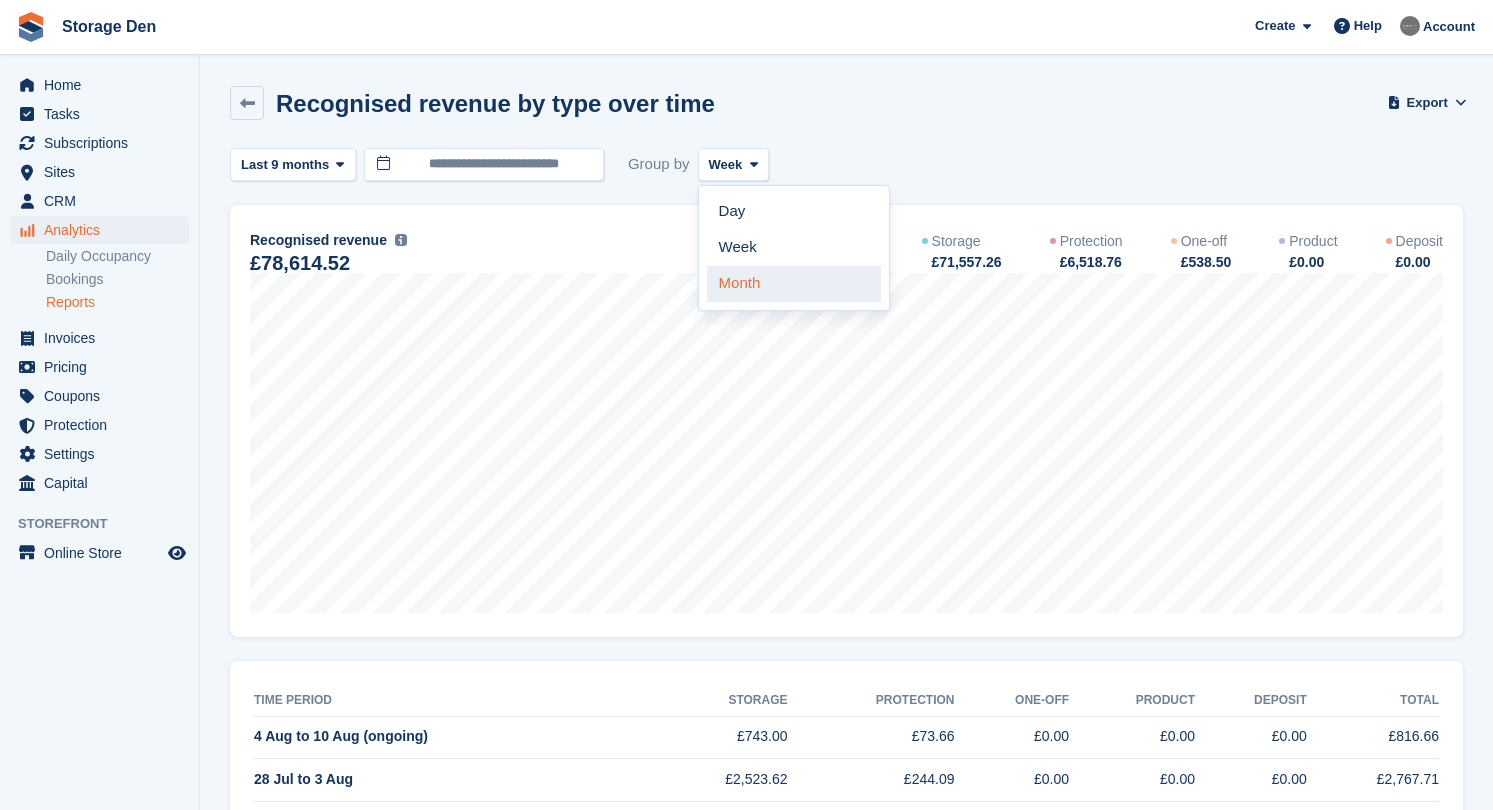click on "Month" at bounding box center (794, 284) 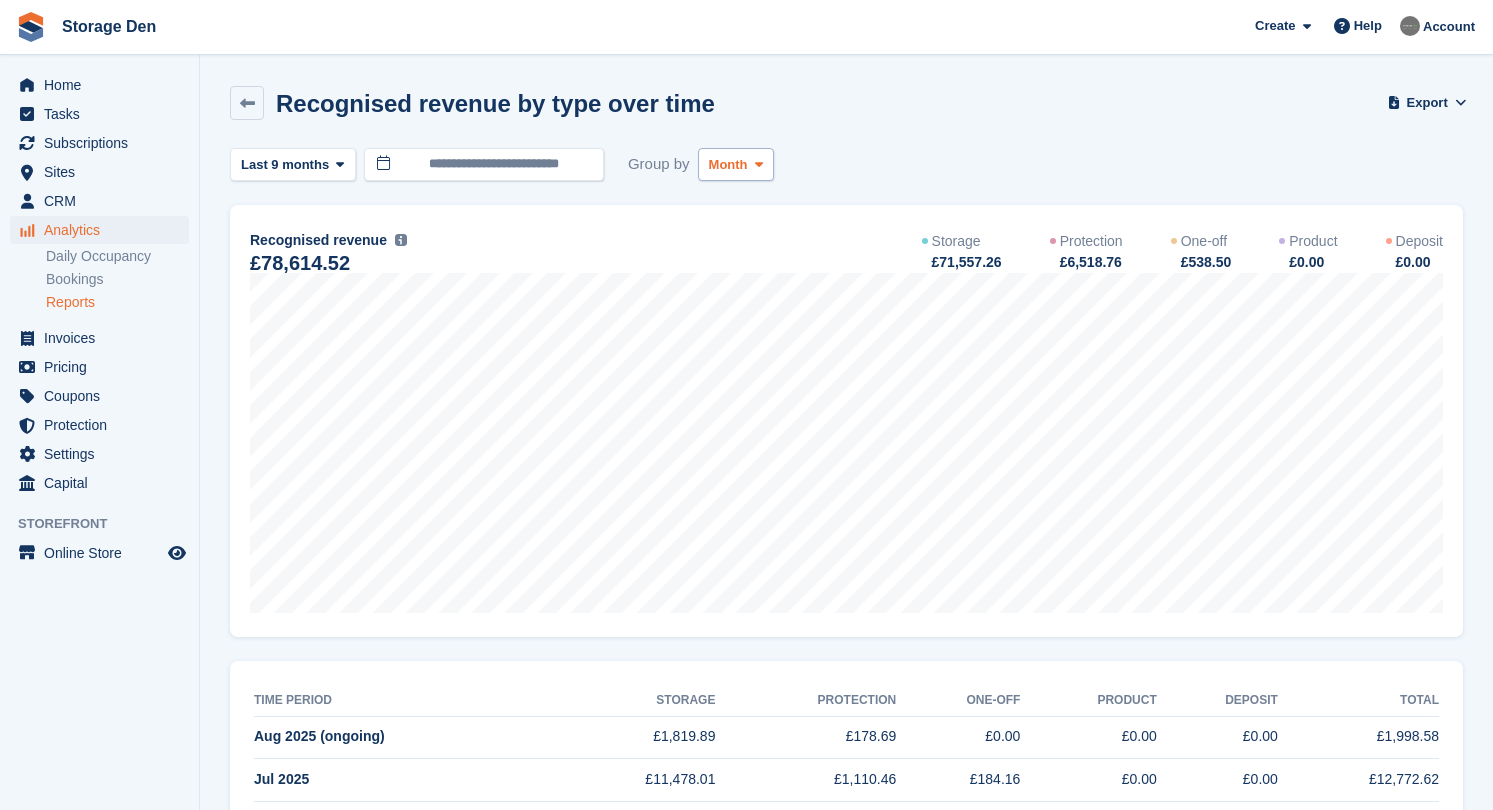 click on "Month" at bounding box center (736, 164) 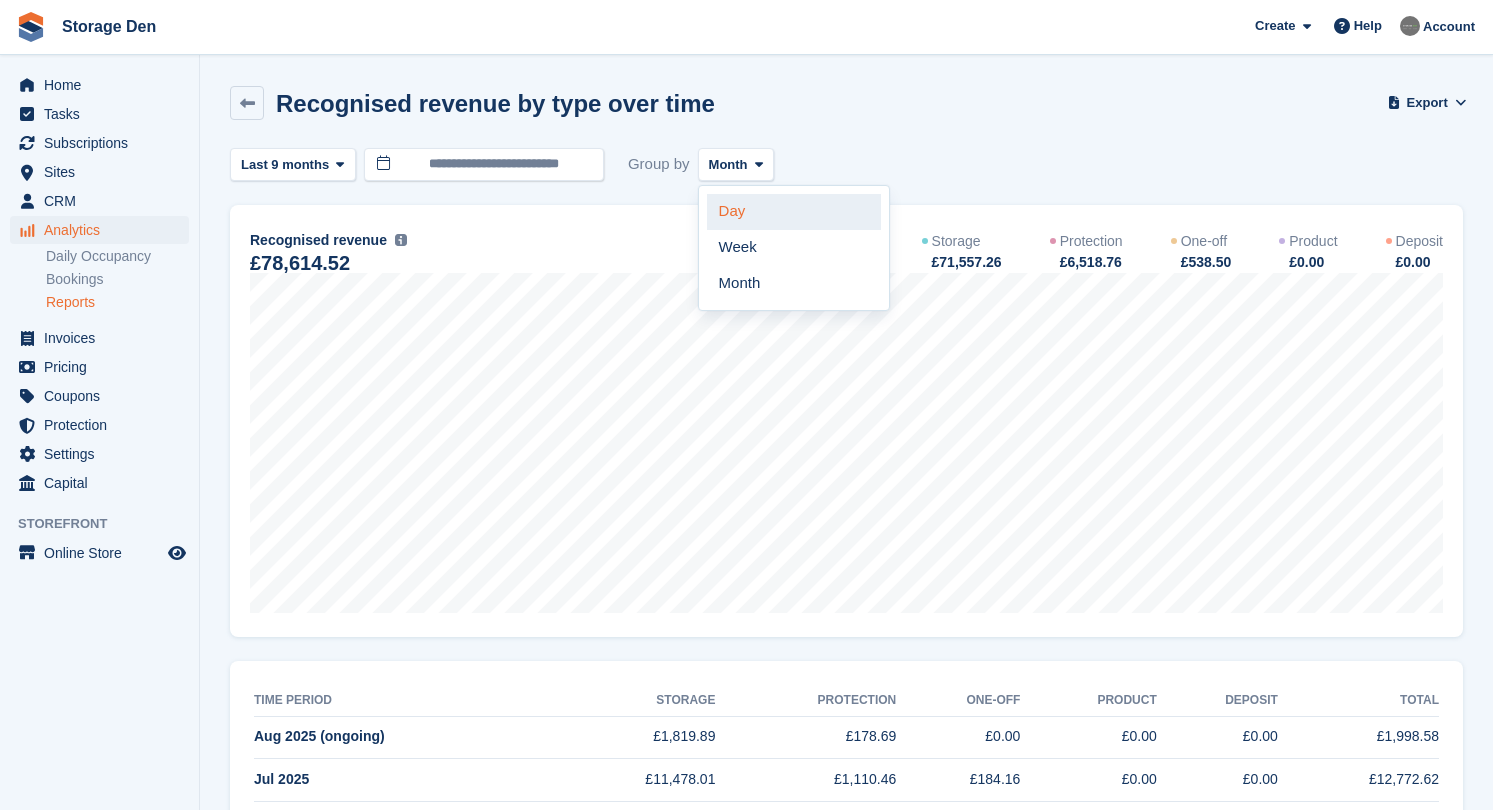 click on "Day" at bounding box center (794, 212) 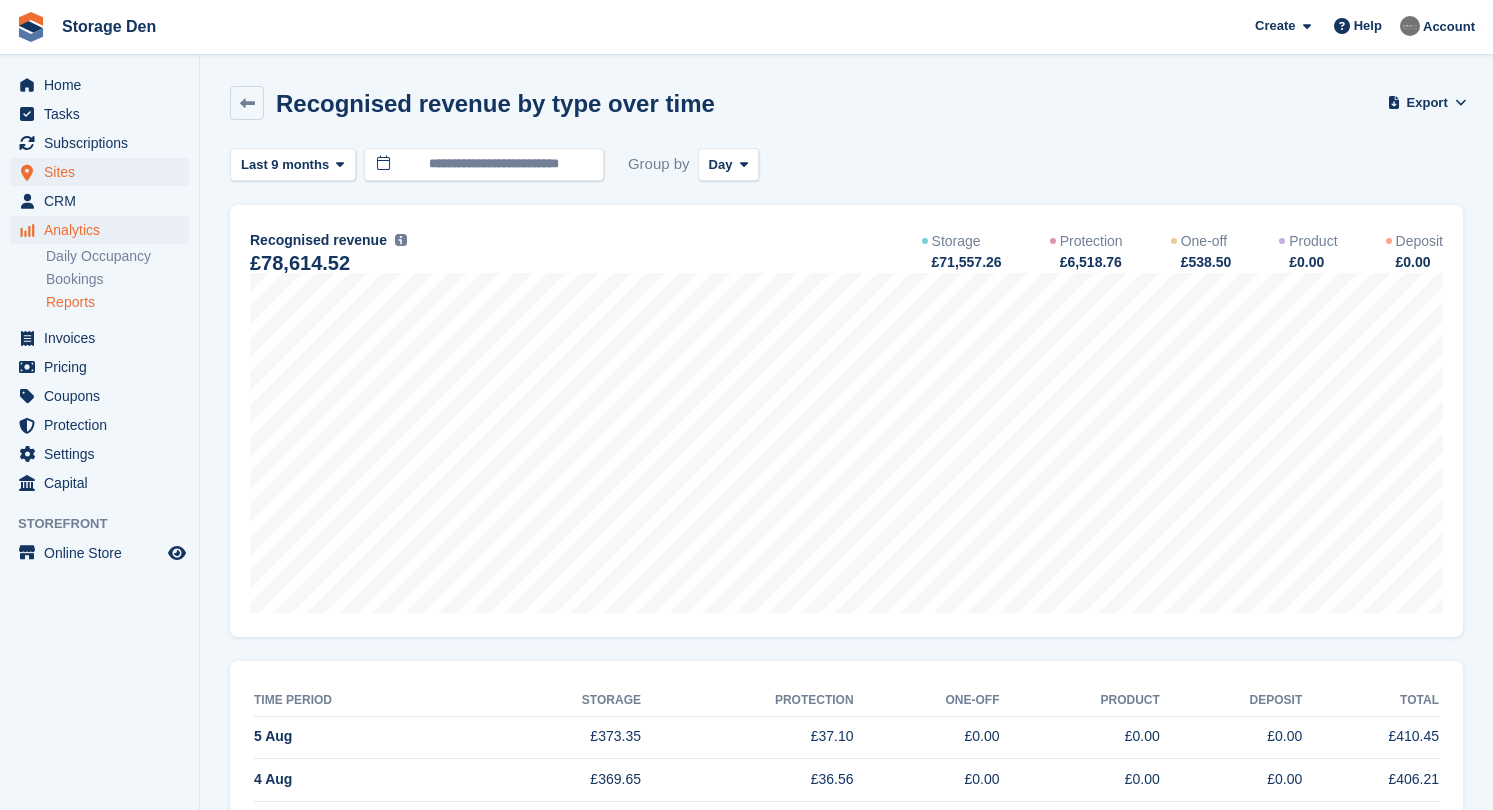 click on "Sites" at bounding box center (104, 172) 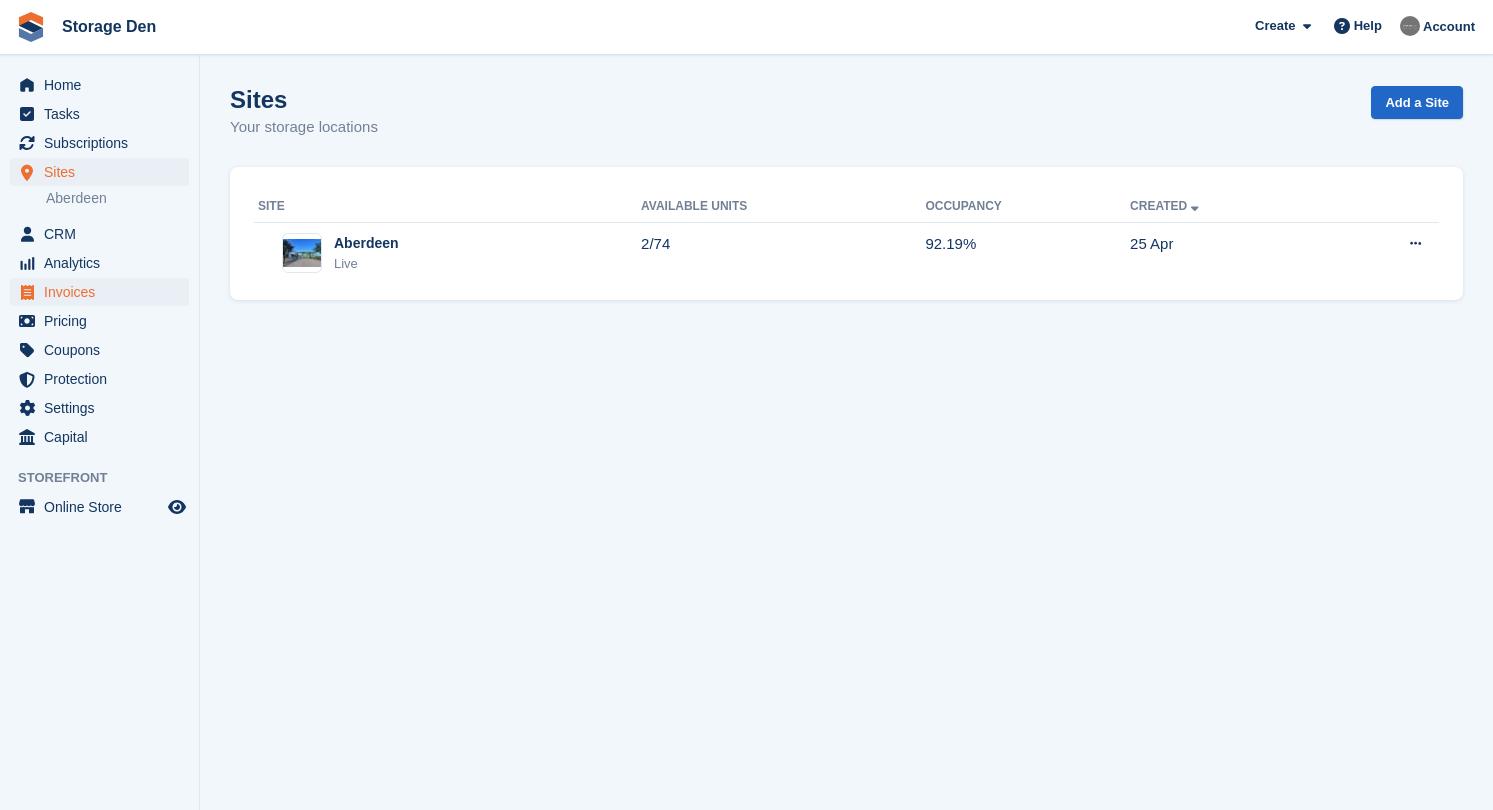 click on "Invoices" at bounding box center [104, 292] 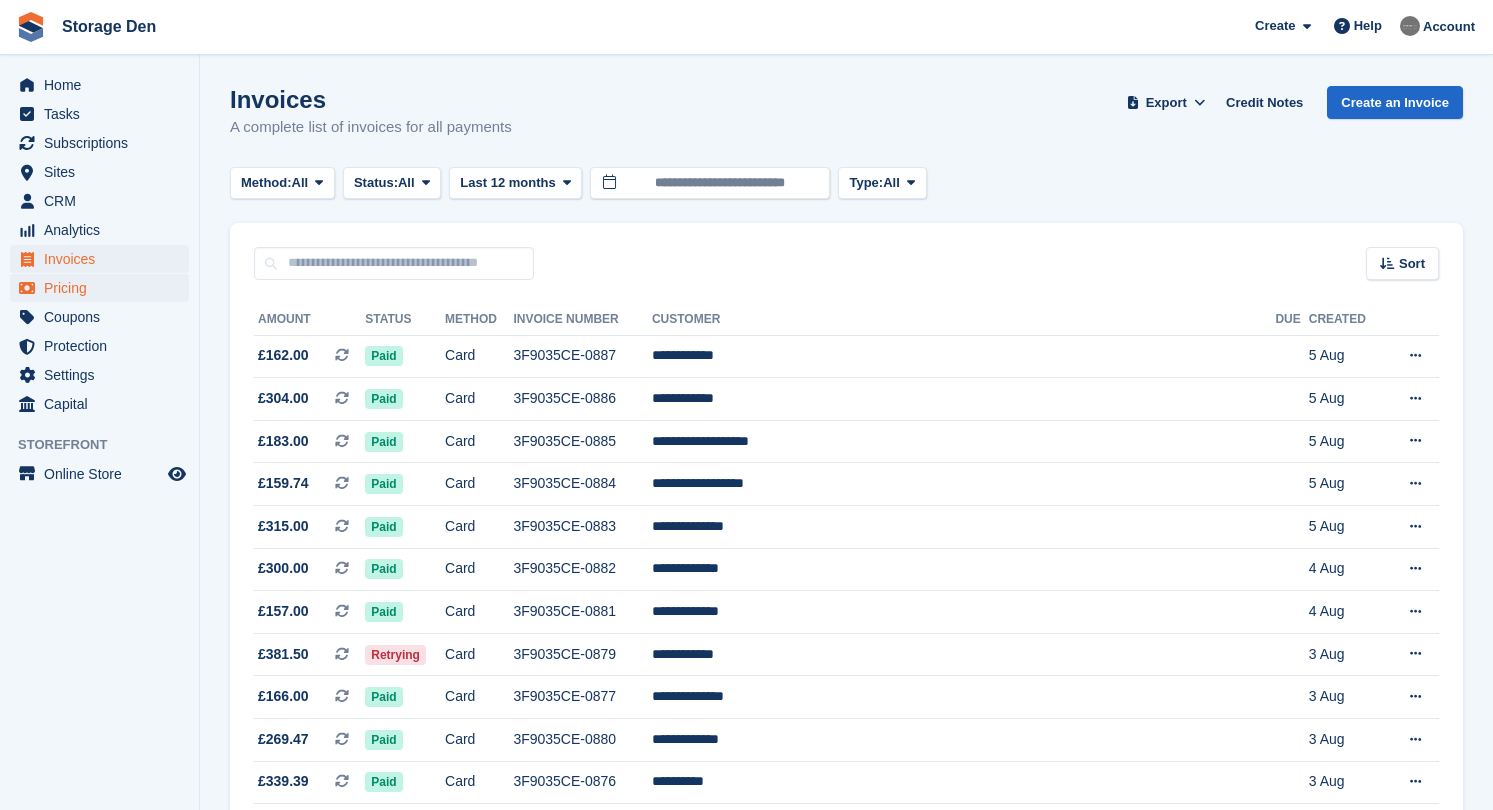 click on "Pricing" at bounding box center (104, 288) 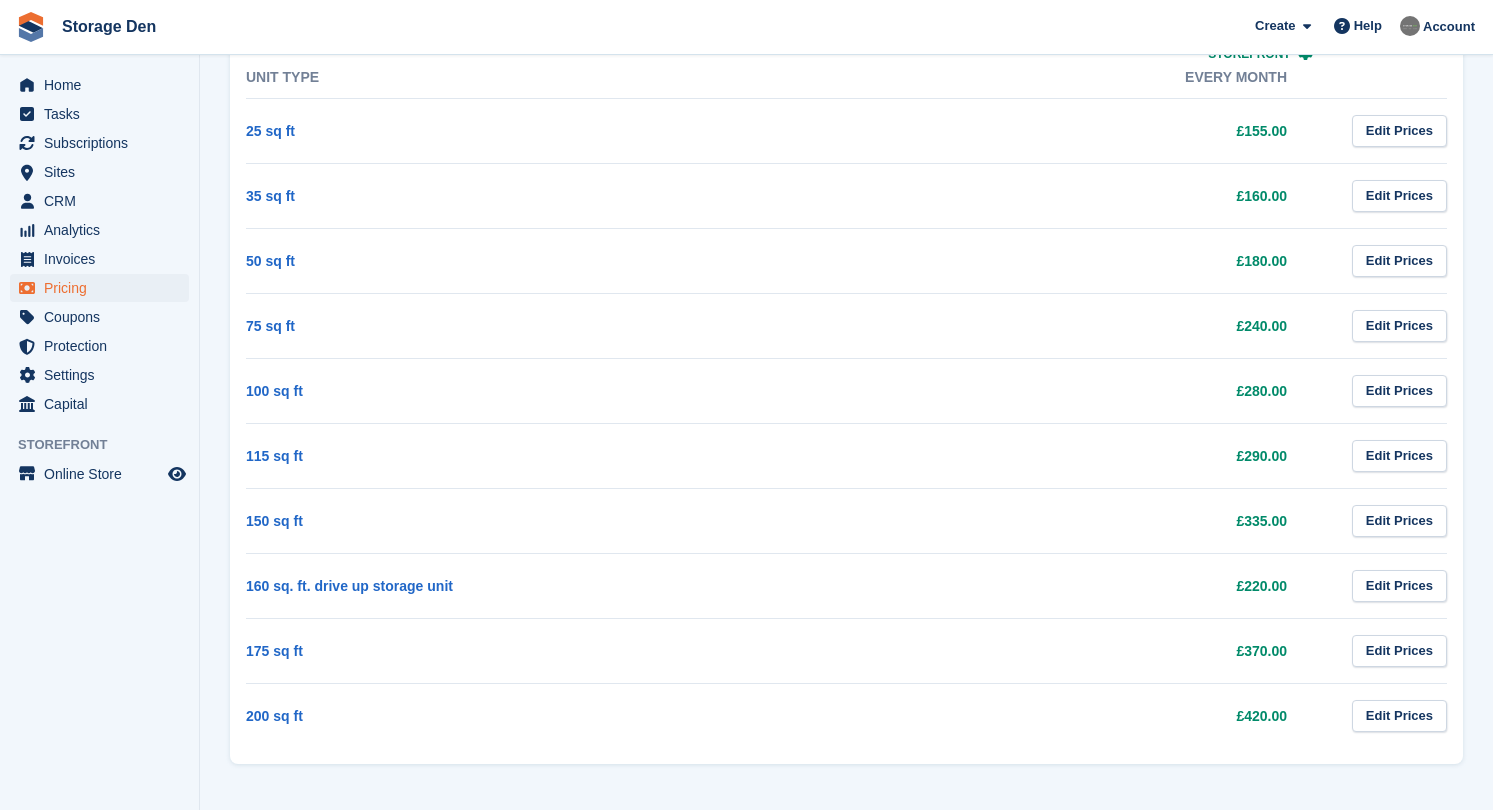 scroll, scrollTop: 940, scrollLeft: 0, axis: vertical 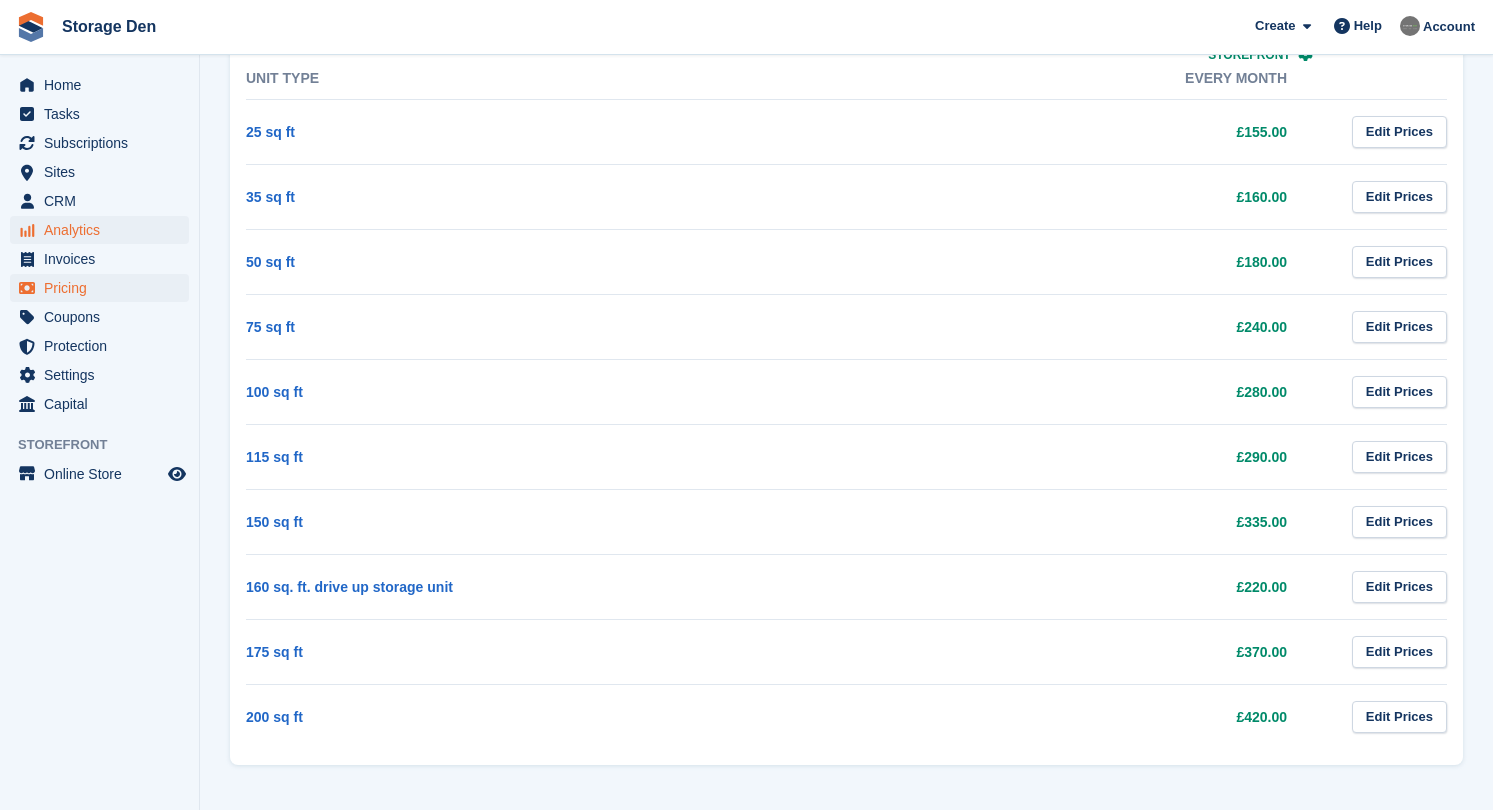 click on "Analytics" at bounding box center (104, 230) 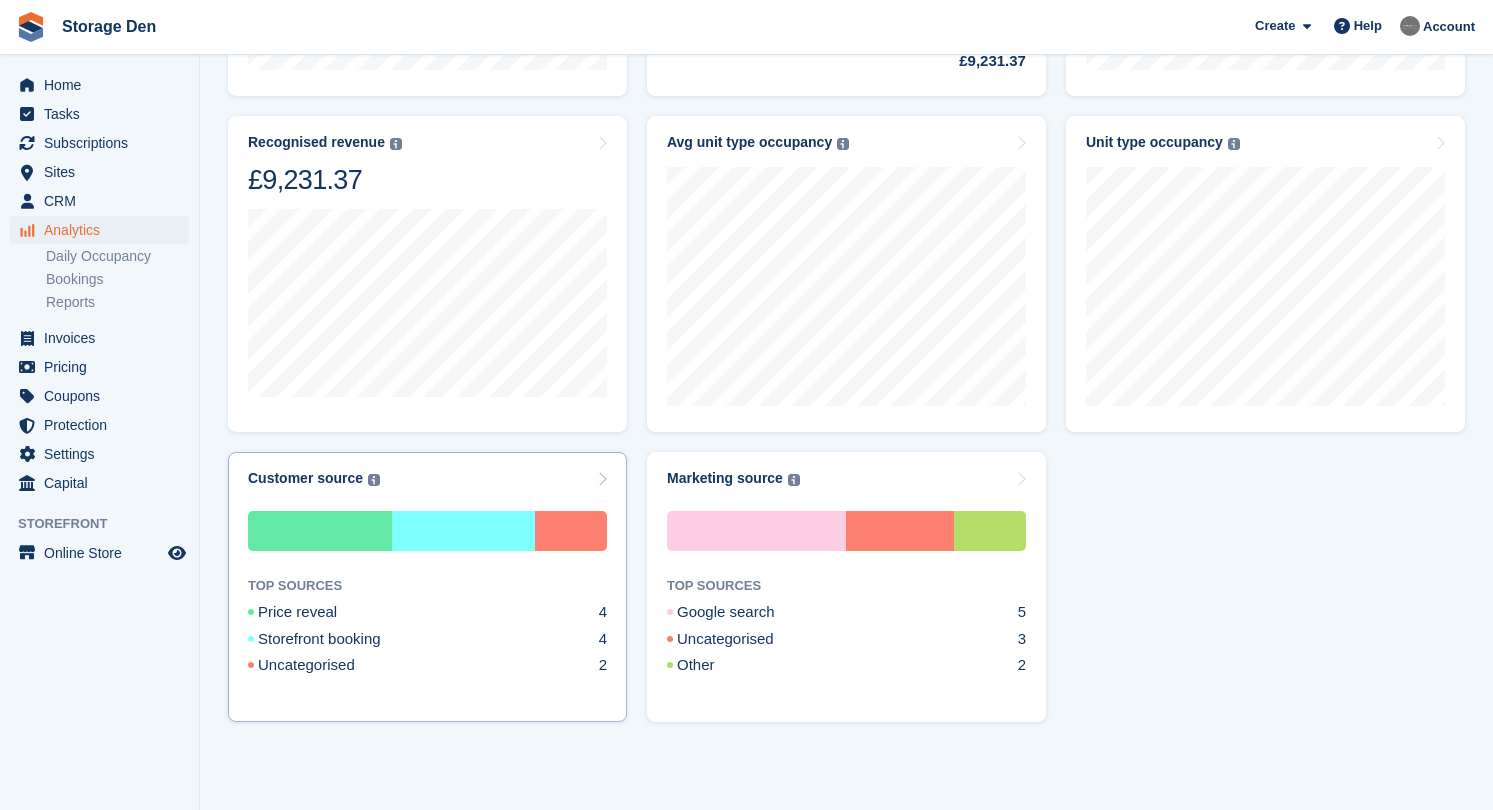 scroll, scrollTop: 739, scrollLeft: 0, axis: vertical 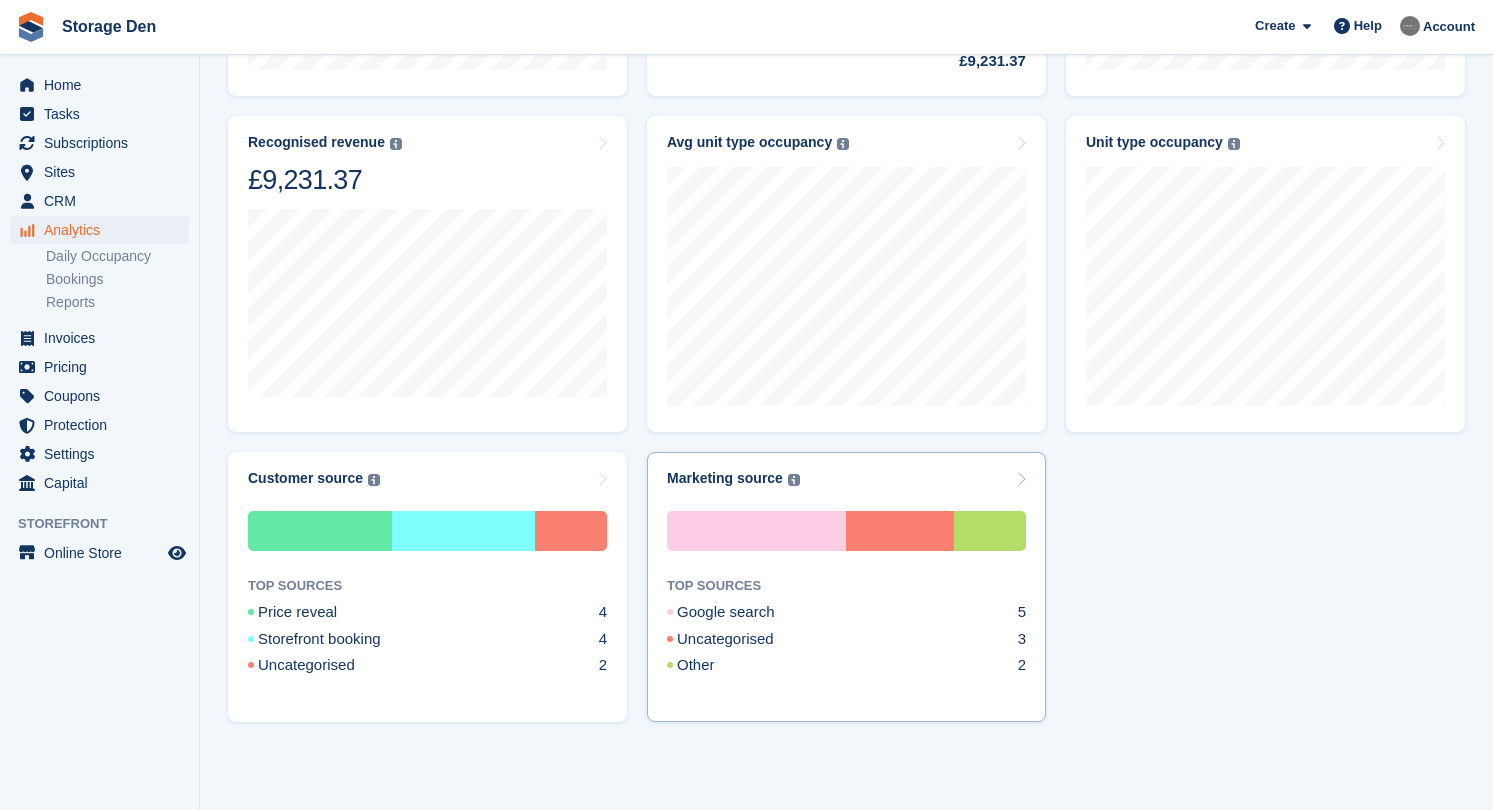 click on "Other
2" at bounding box center [846, 665] 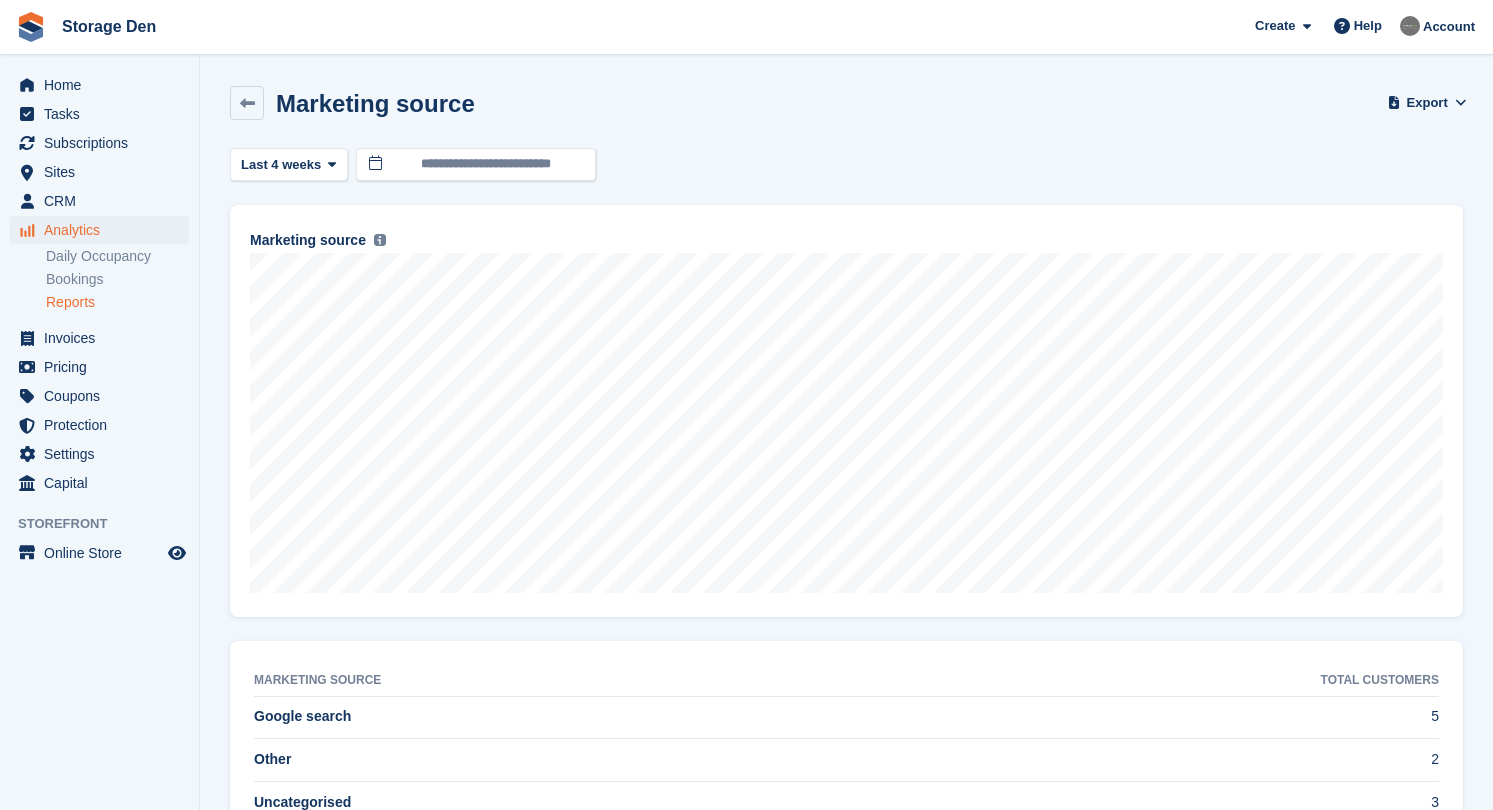 scroll, scrollTop: 0, scrollLeft: 0, axis: both 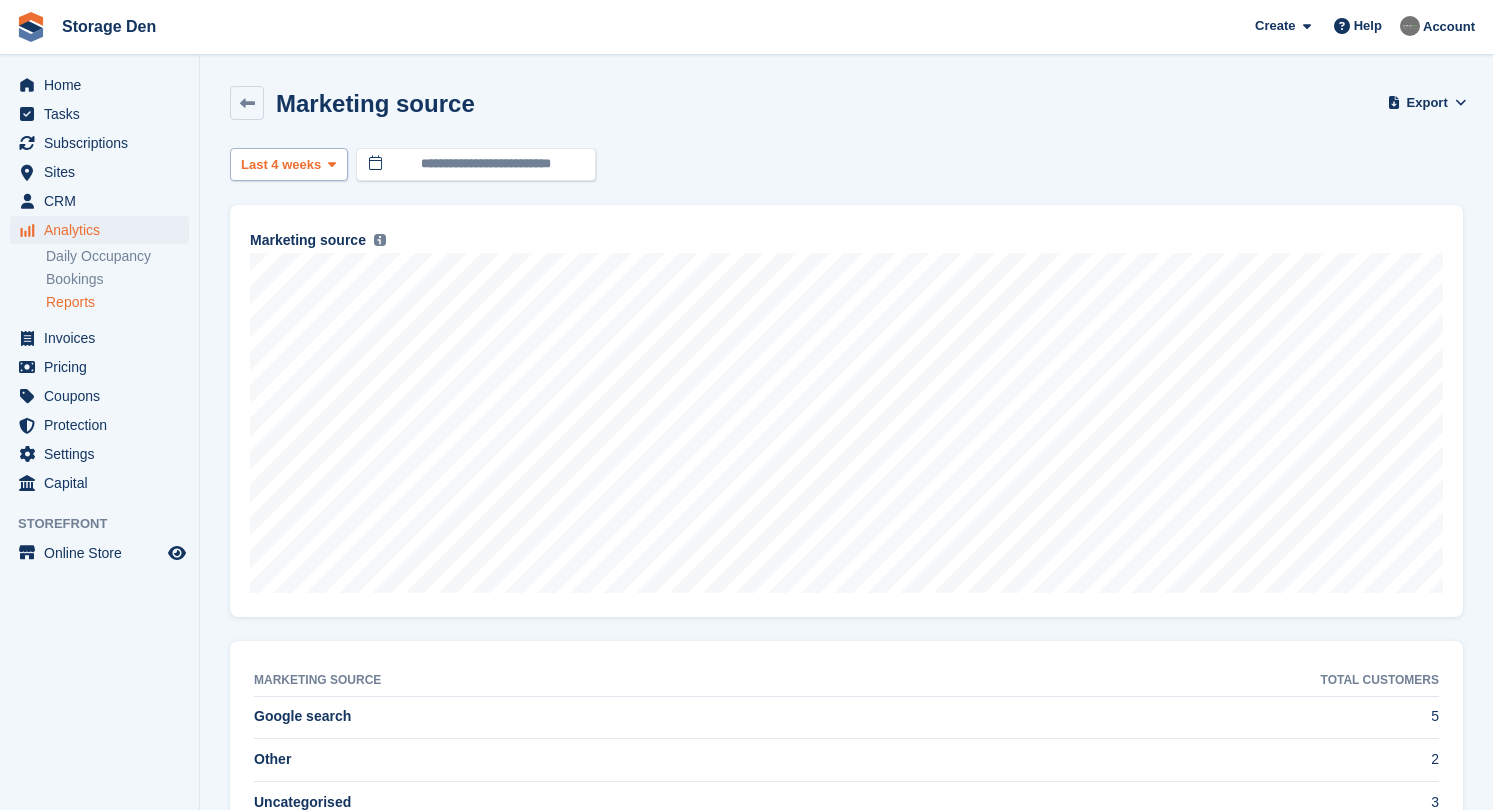 click on "Last 4 weeks" at bounding box center (289, 164) 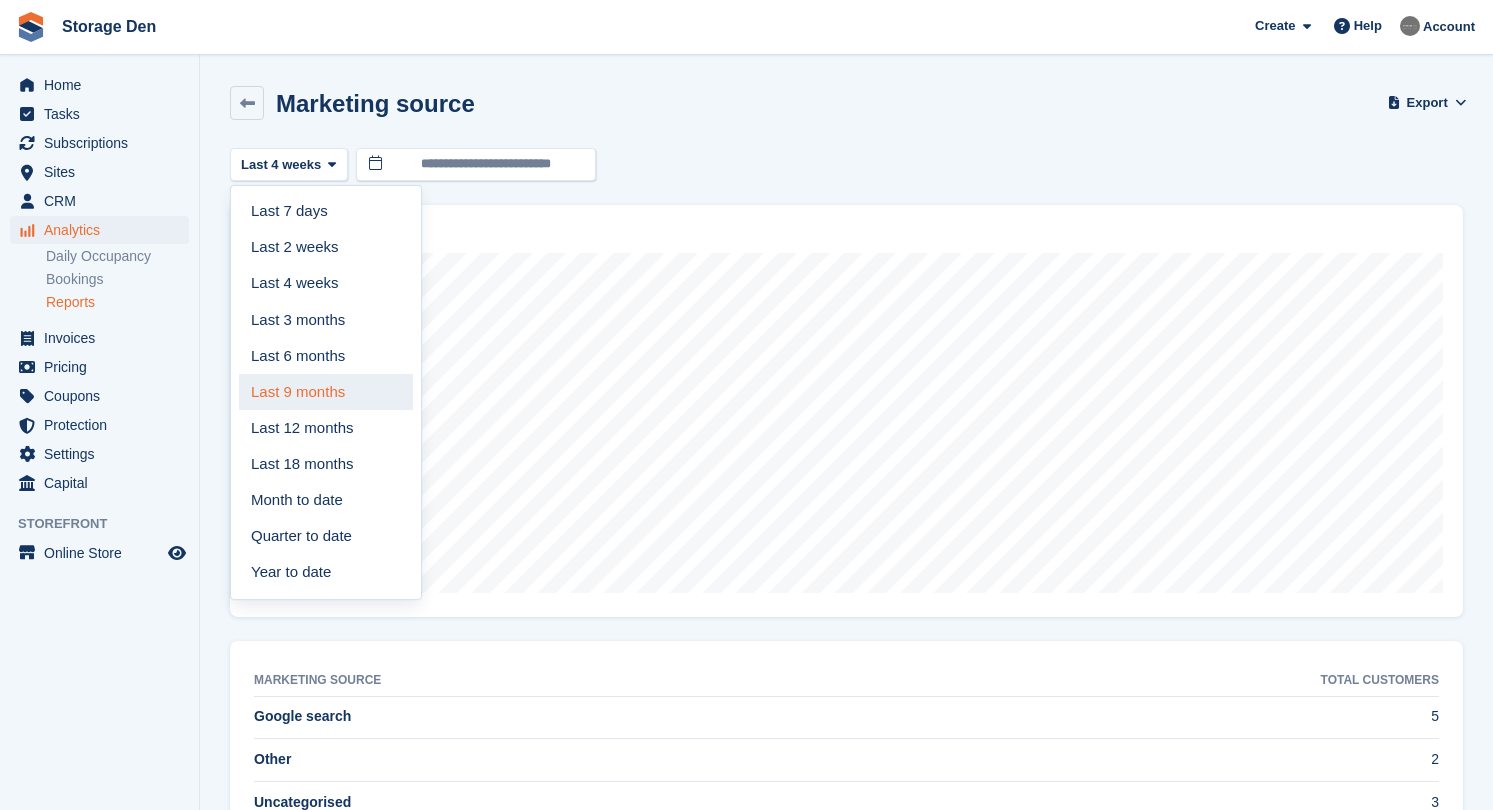 click on "Last 9 months" at bounding box center [326, 392] 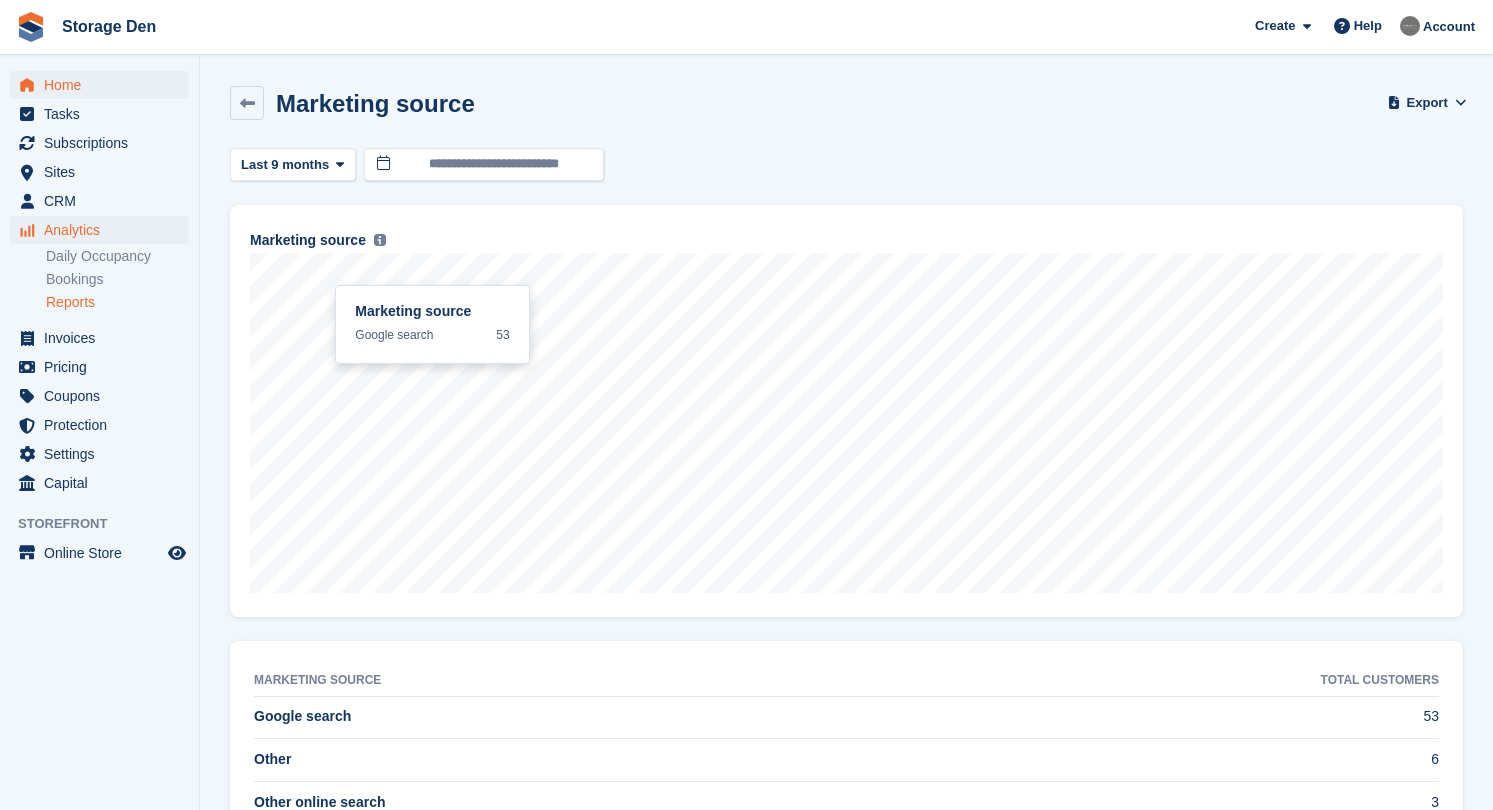 click on "Home" at bounding box center (104, 85) 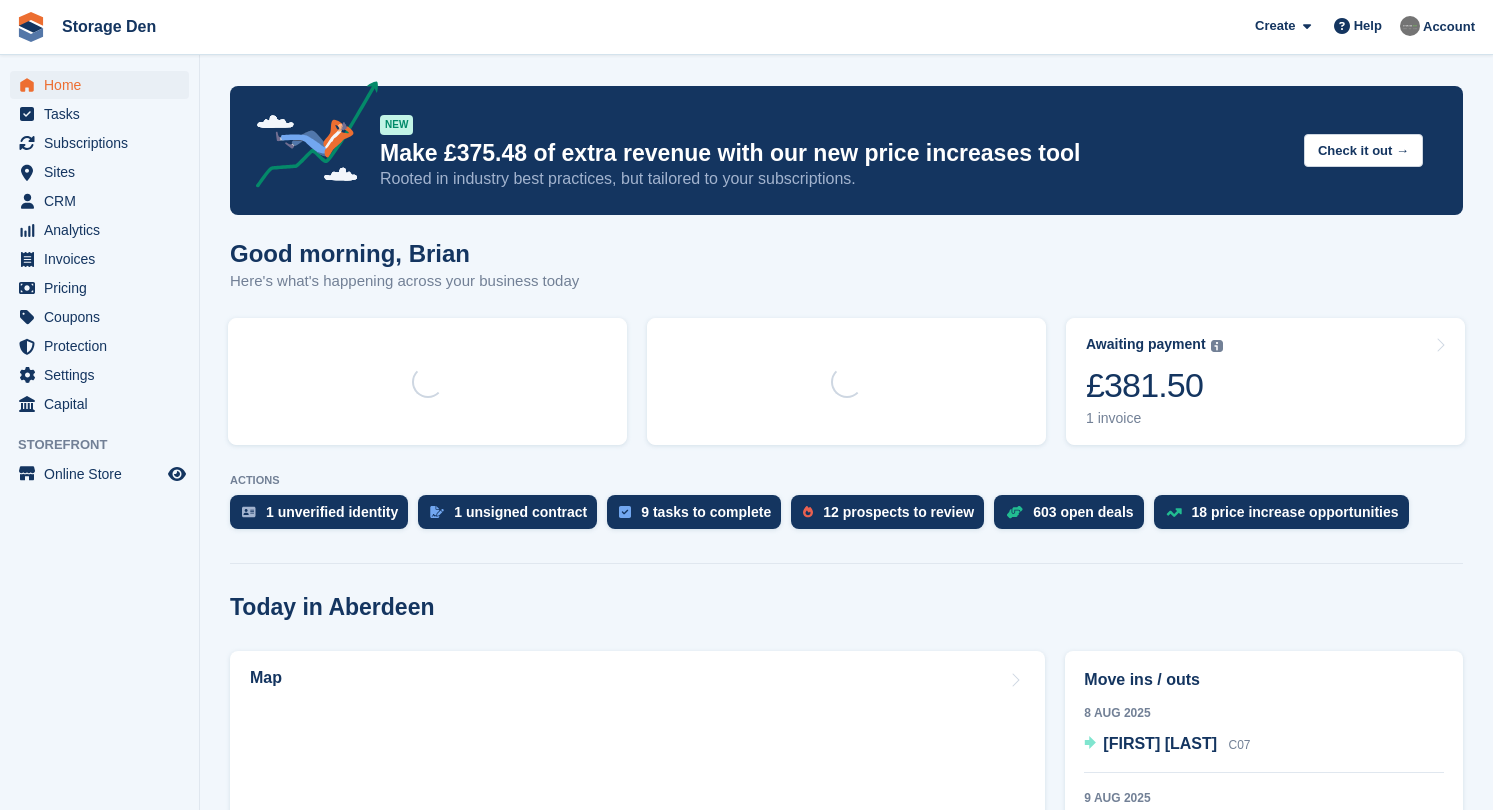 scroll, scrollTop: 0, scrollLeft: 0, axis: both 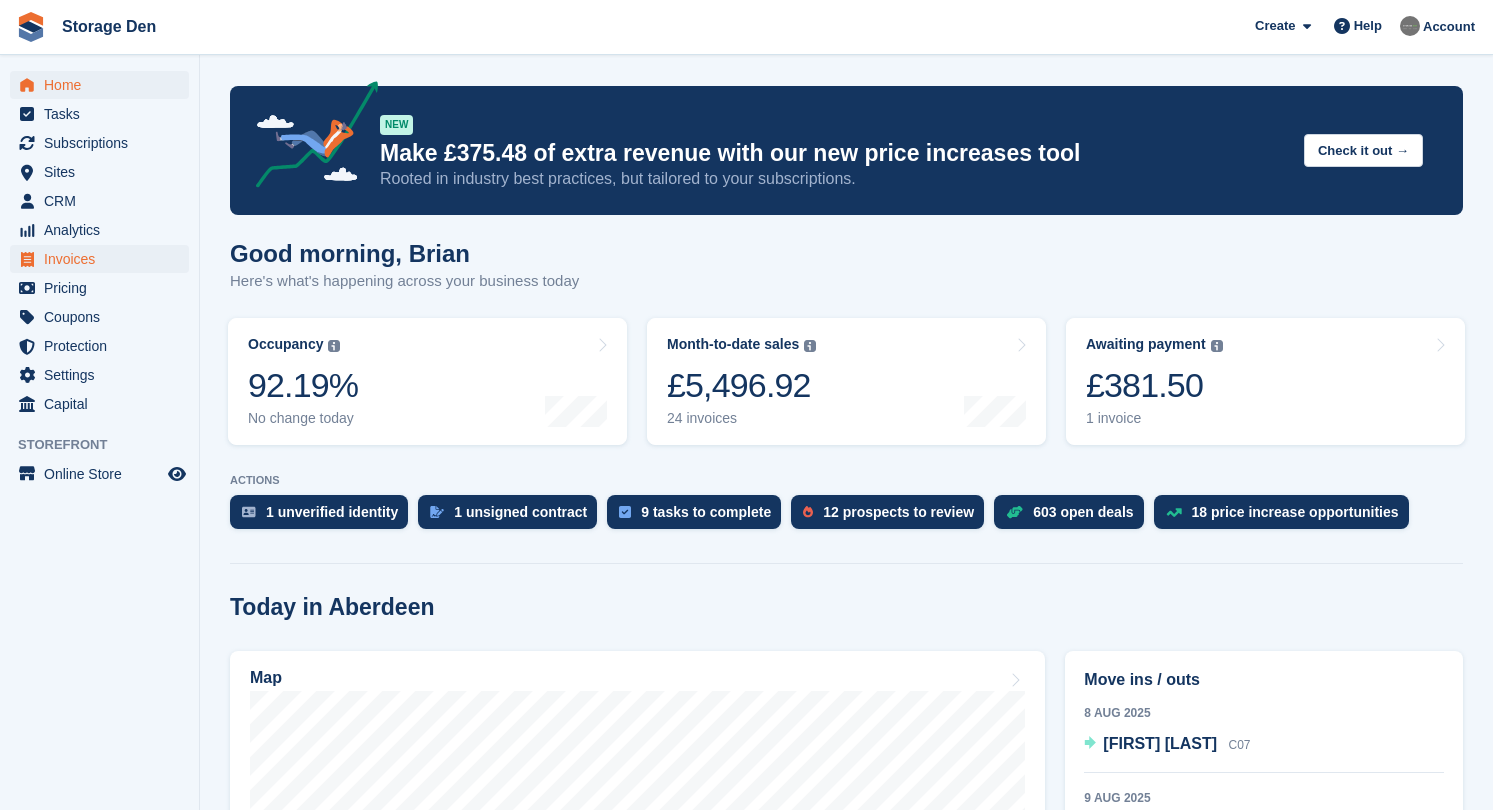 click on "Invoices" at bounding box center [104, 259] 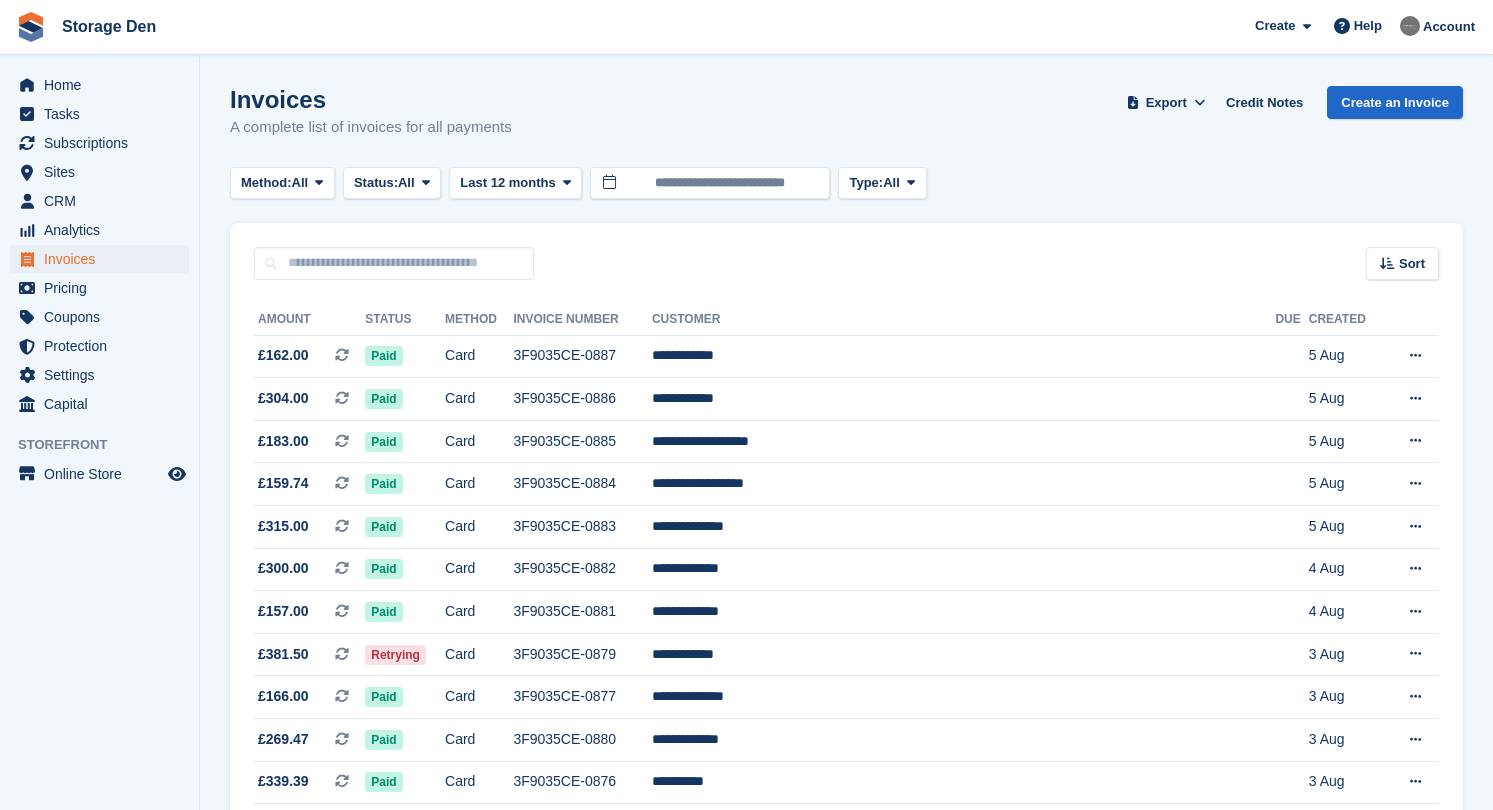 scroll, scrollTop: 0, scrollLeft: 0, axis: both 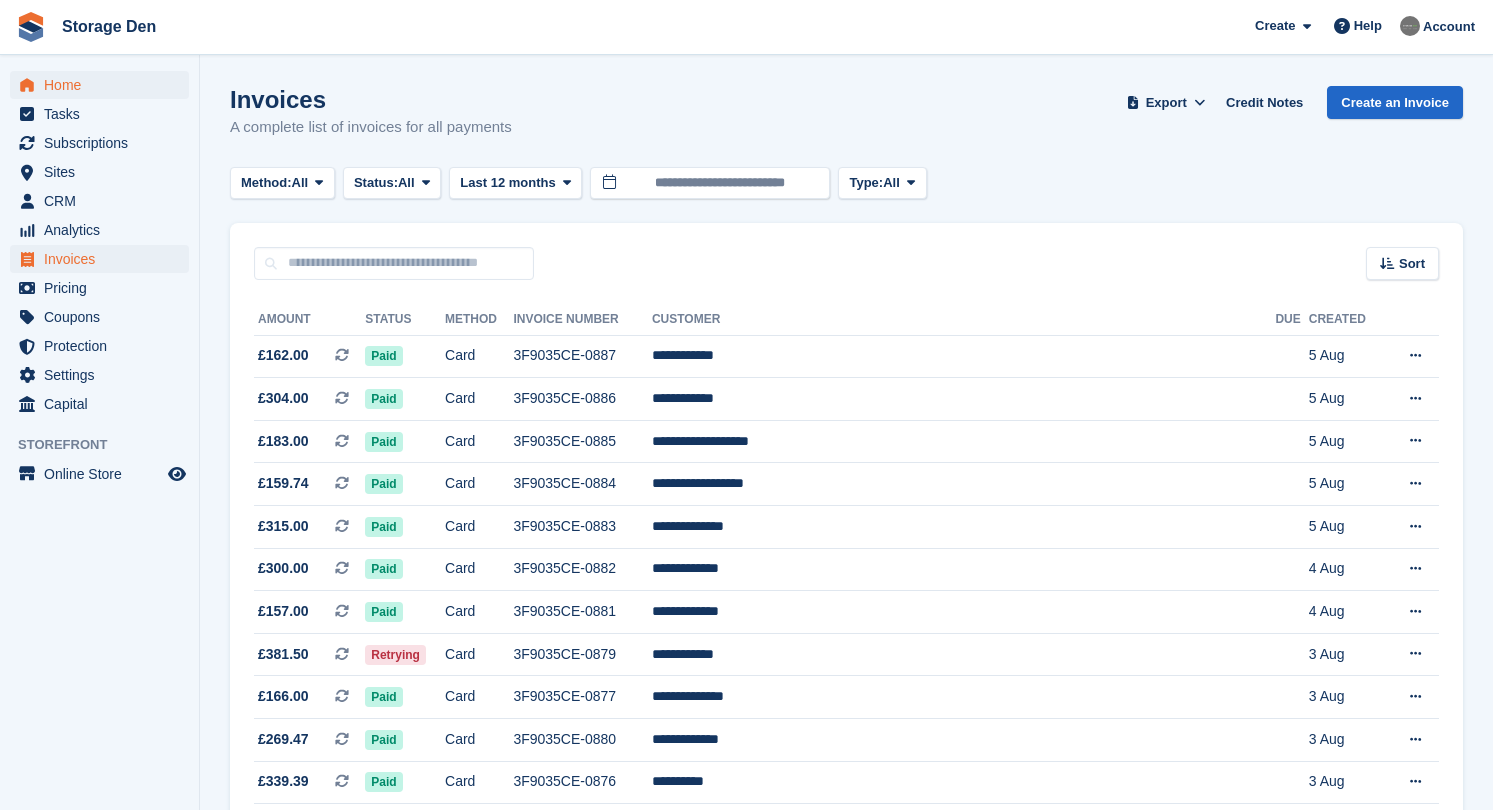 click on "Home" at bounding box center [104, 85] 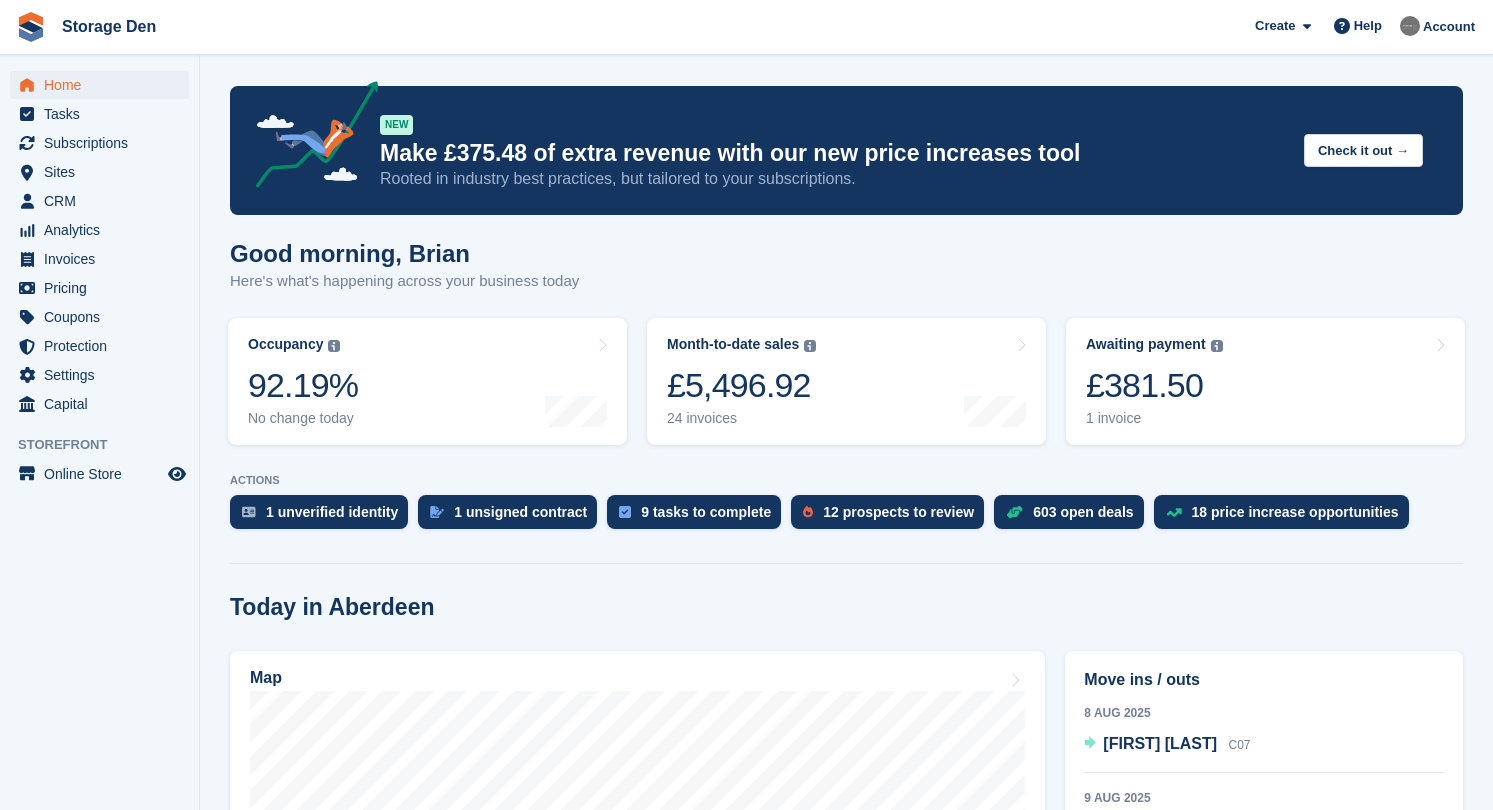 scroll, scrollTop: 0, scrollLeft: 0, axis: both 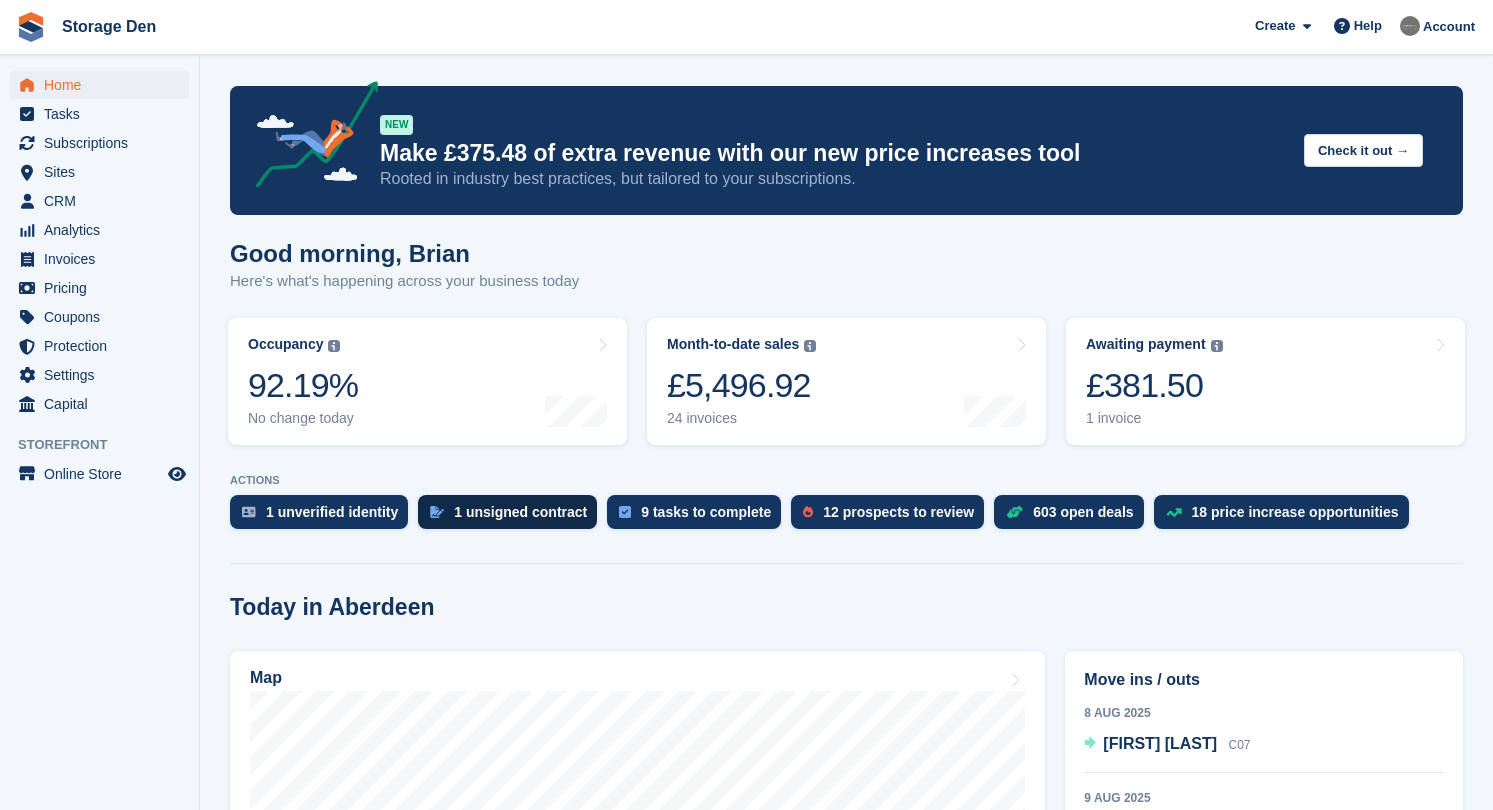 click on "1
unsigned contract" at bounding box center [507, 512] 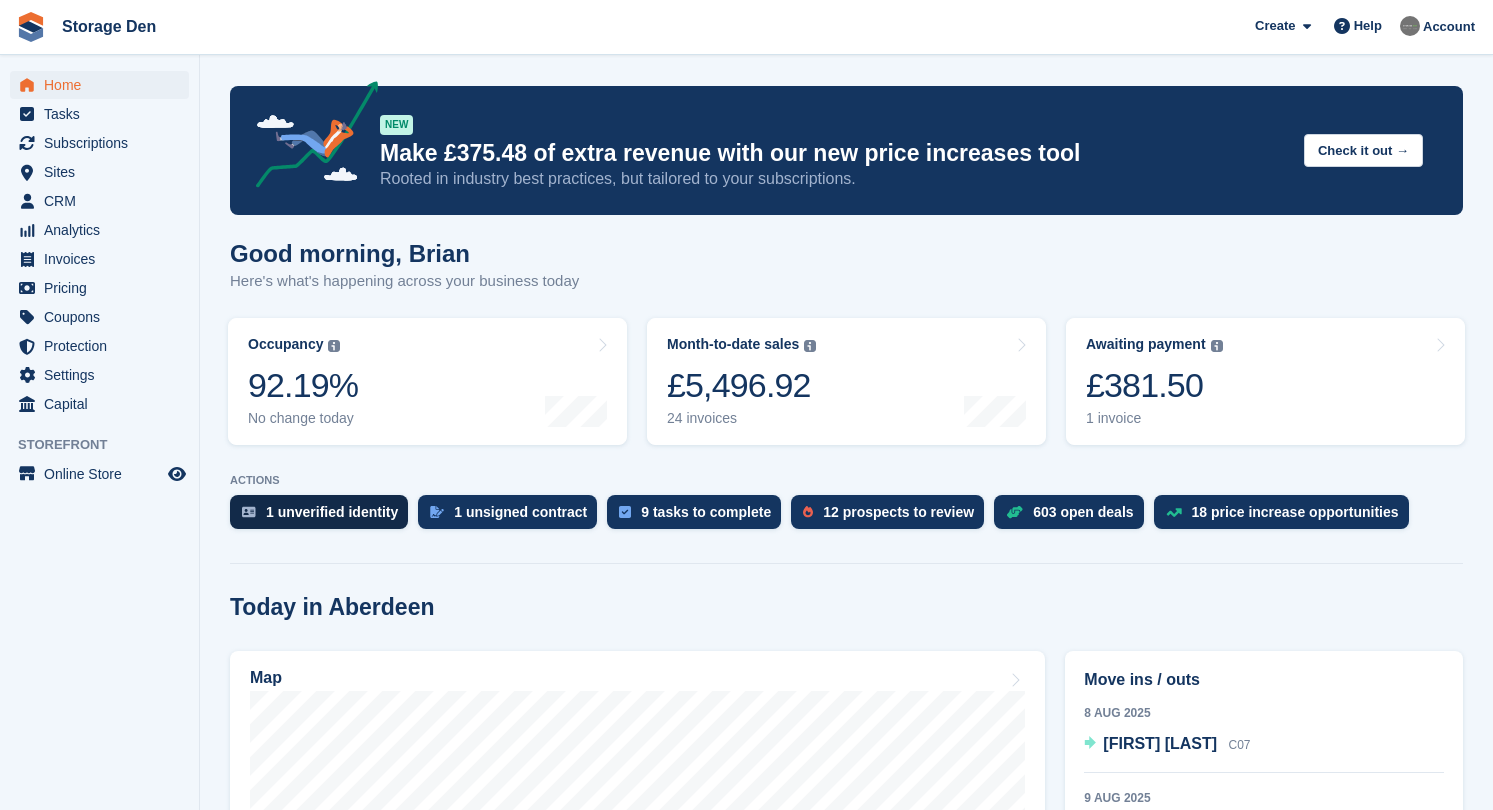 click on "1
unverified identity" at bounding box center (332, 512) 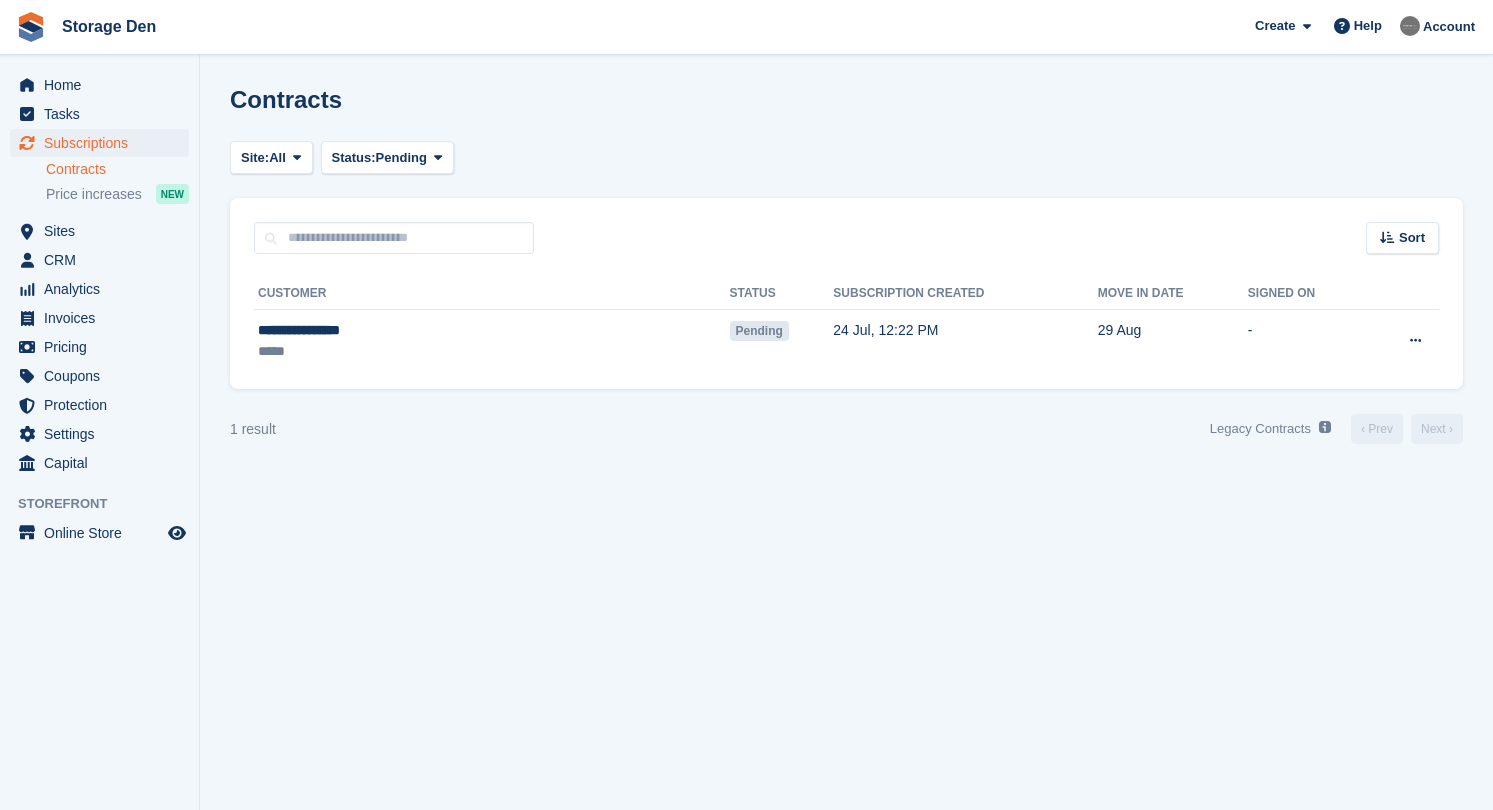 scroll, scrollTop: 0, scrollLeft: 0, axis: both 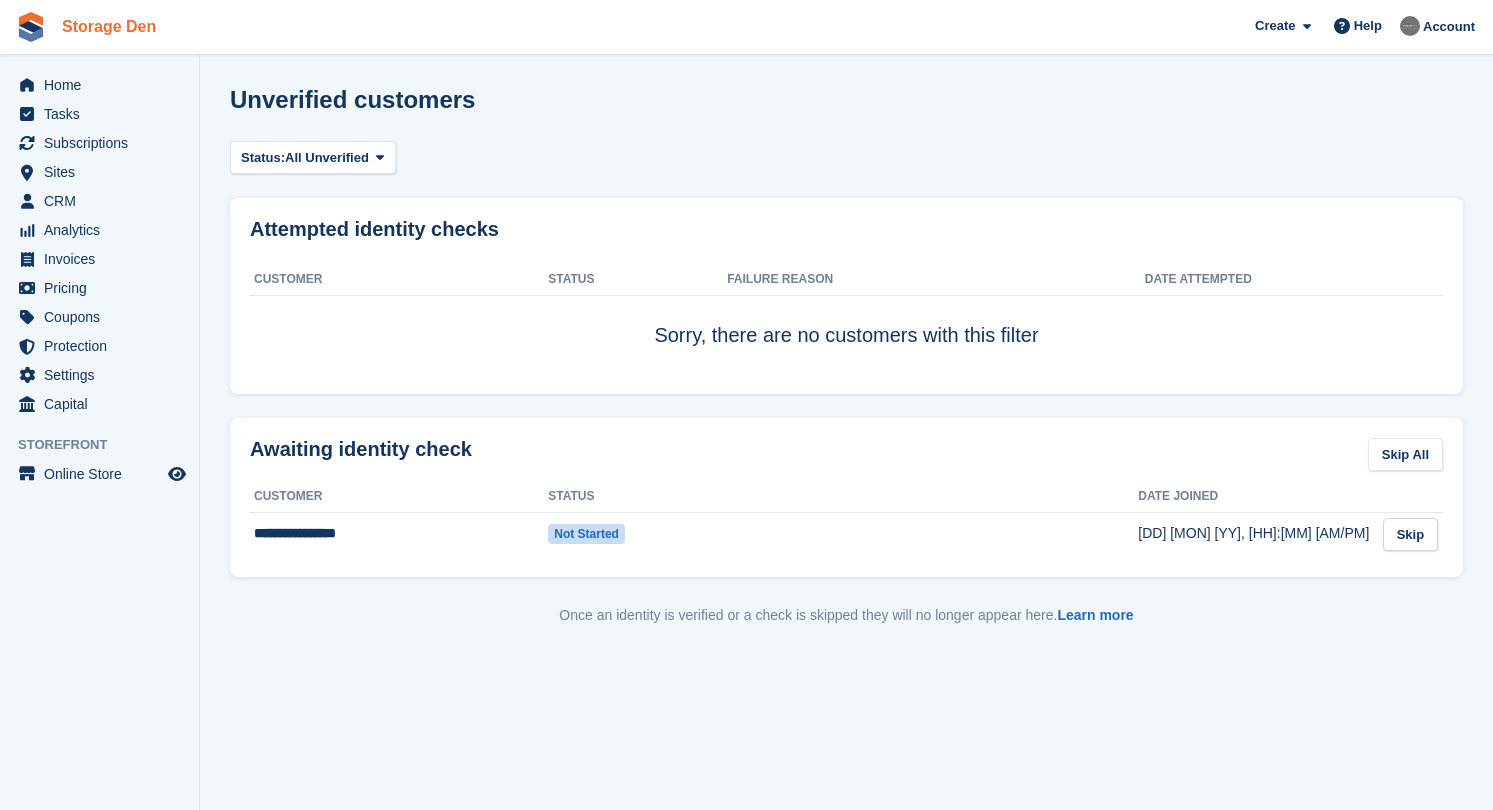 click on "Storage Den" at bounding box center [109, 26] 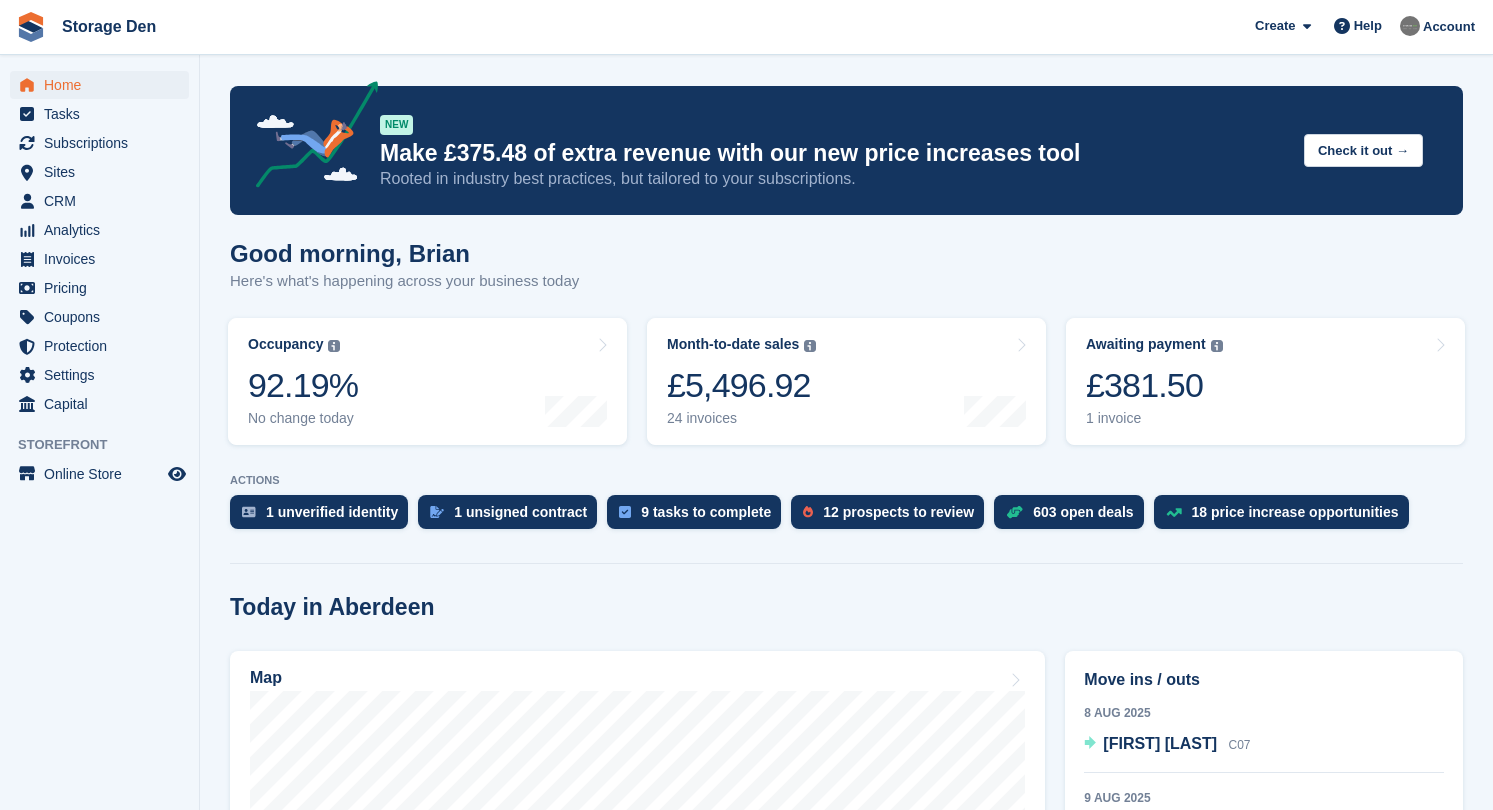 scroll, scrollTop: 0, scrollLeft: 0, axis: both 